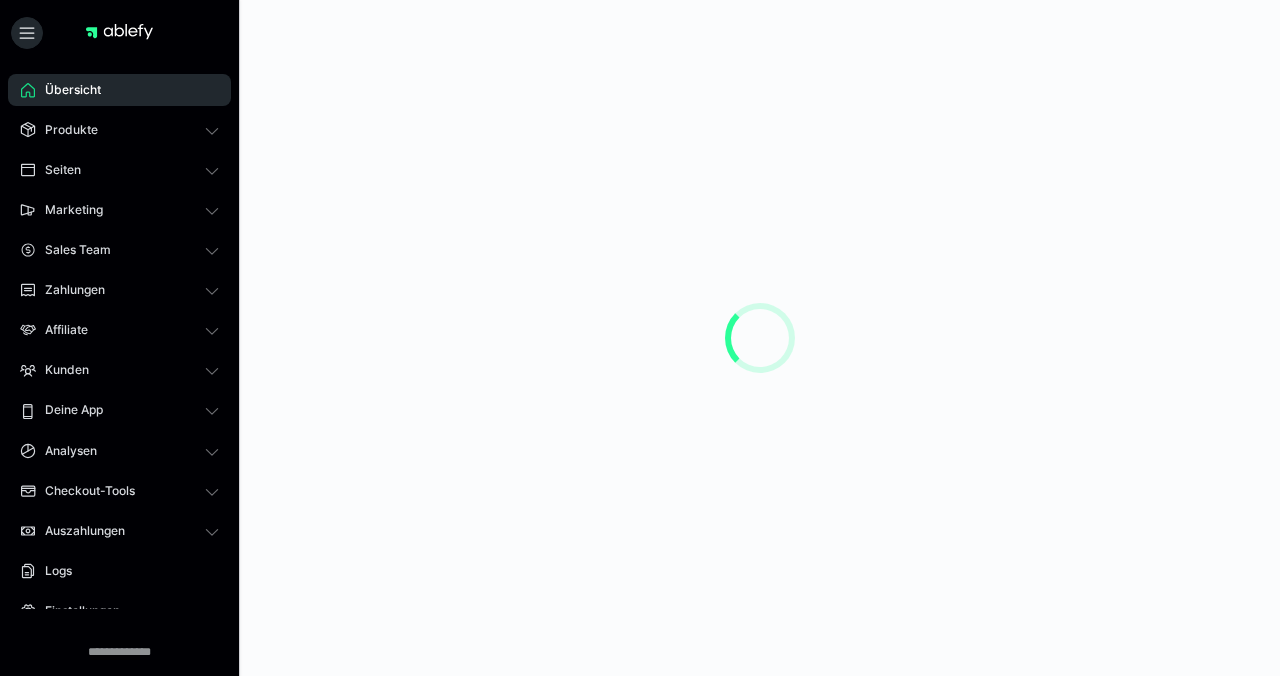 scroll, scrollTop: 0, scrollLeft: 0, axis: both 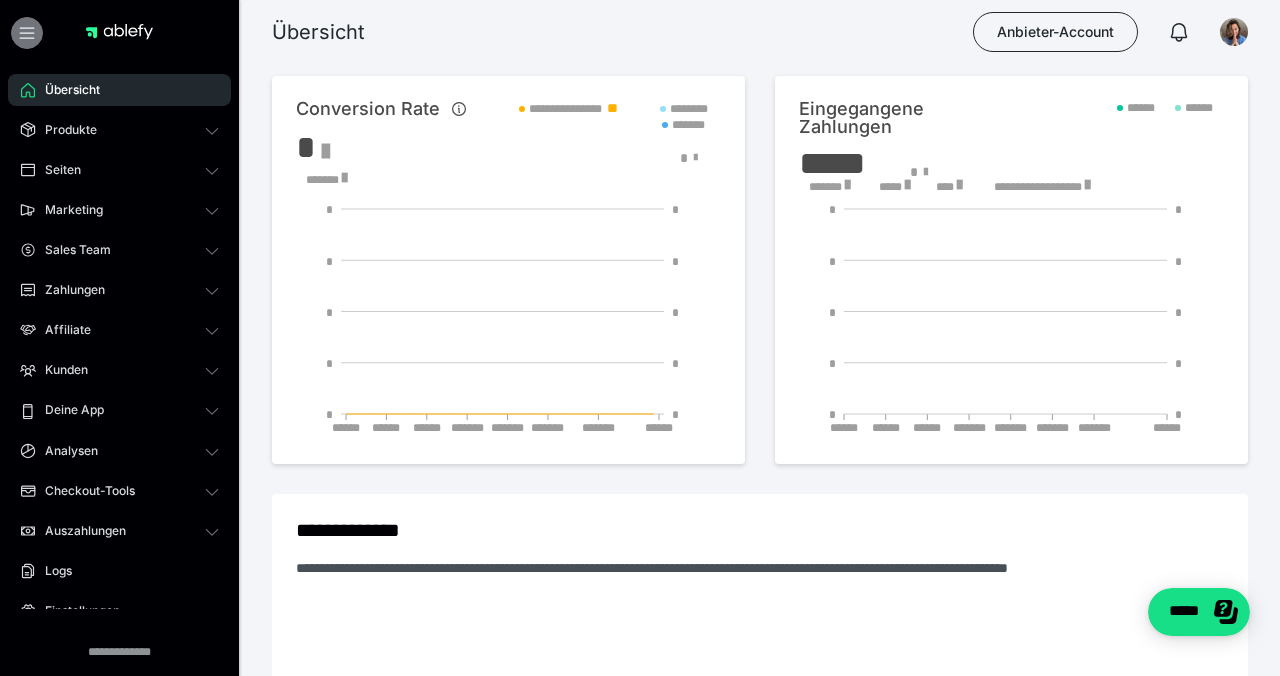 click 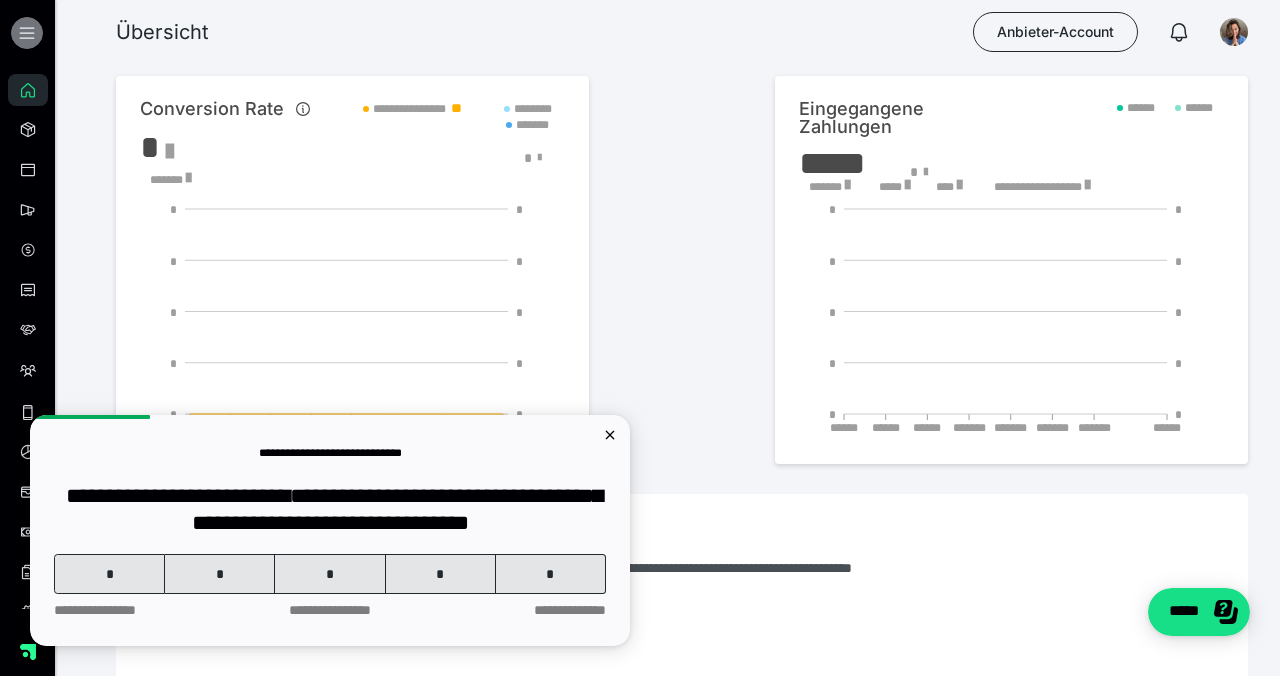 click 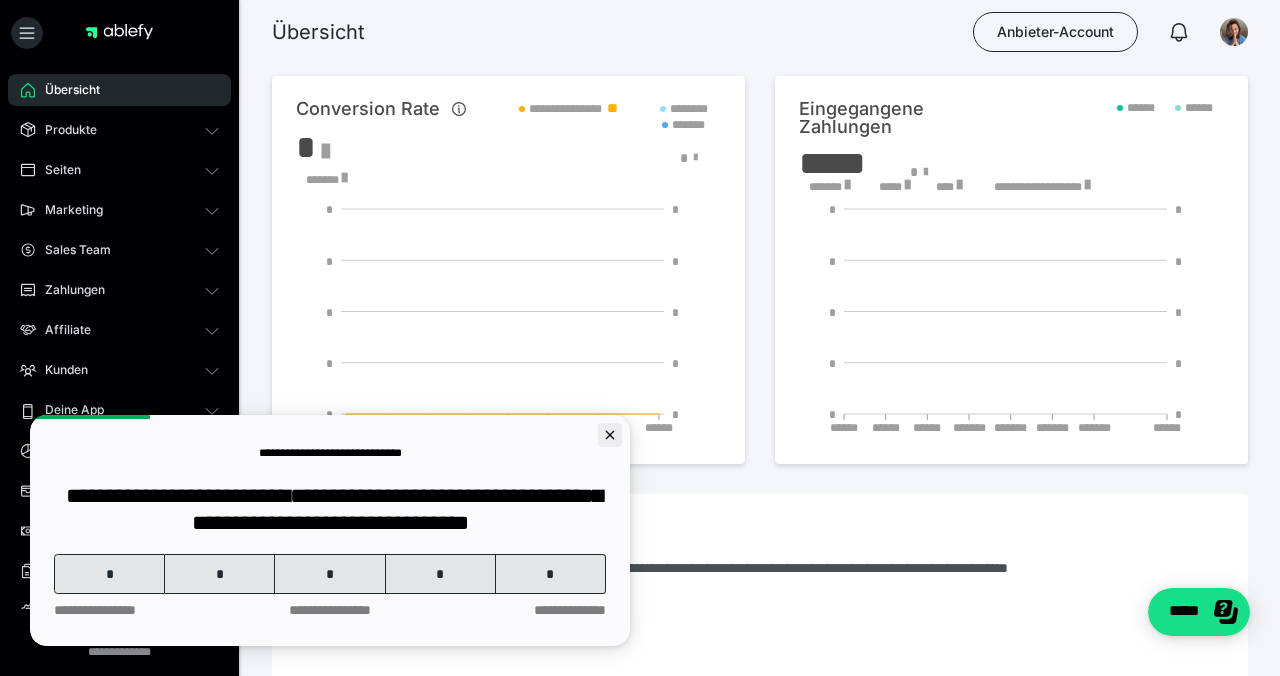 click 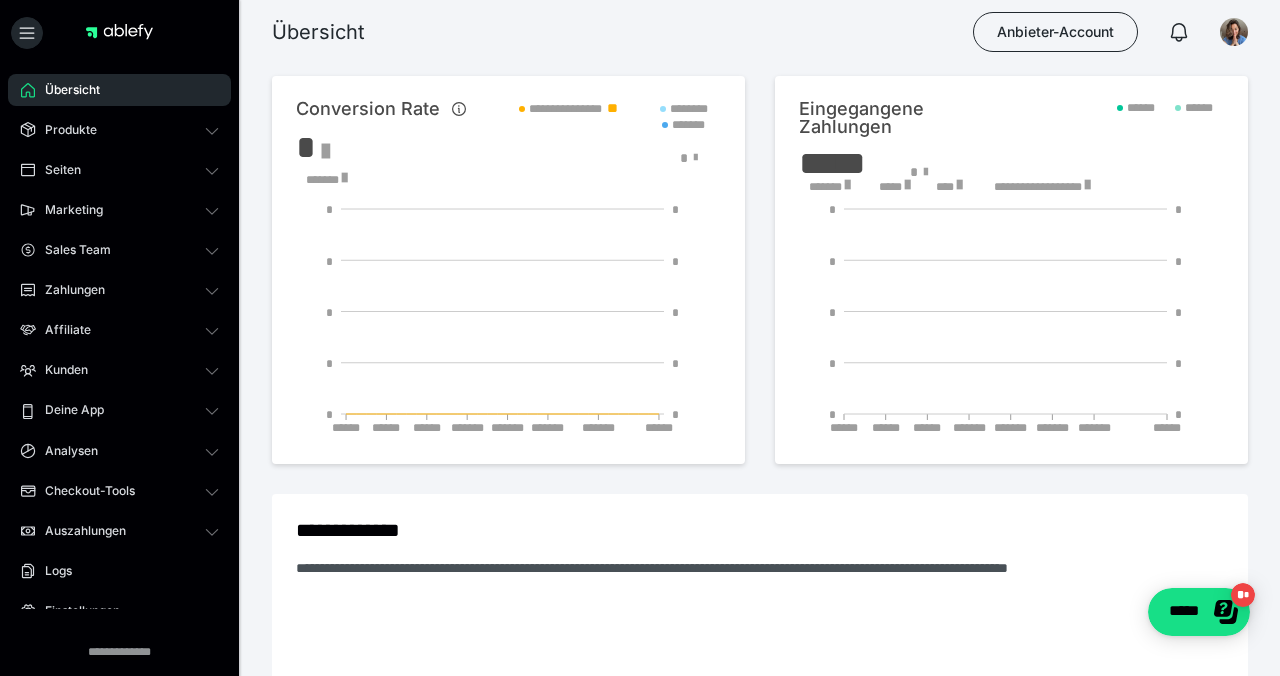 scroll, scrollTop: 0, scrollLeft: 0, axis: both 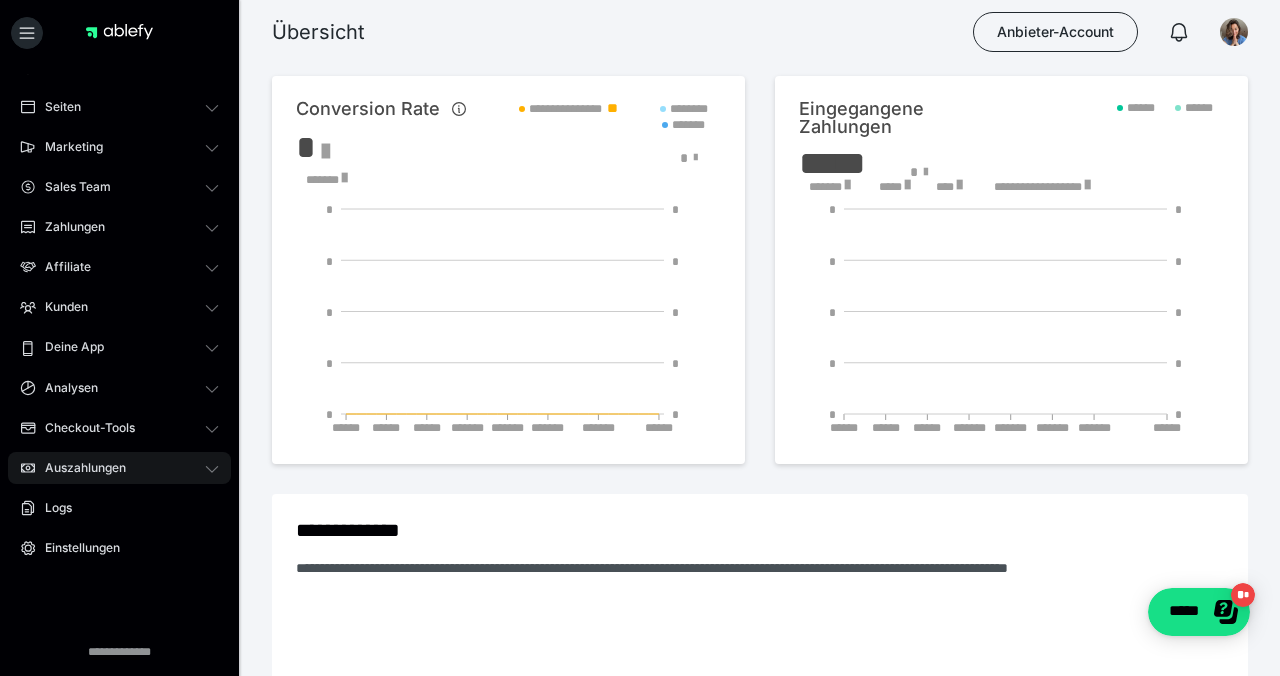 click on "Auszahlungen" at bounding box center (78, 468) 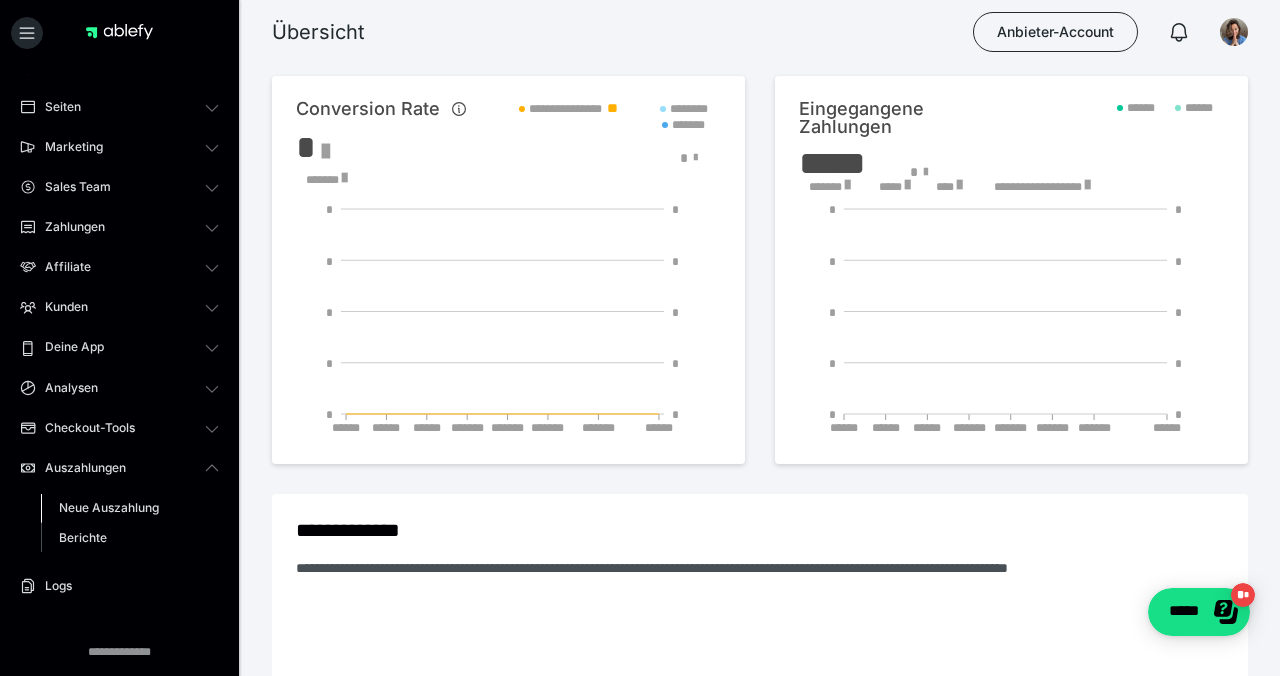 click on "Neue Auszahlung" at bounding box center [109, 507] 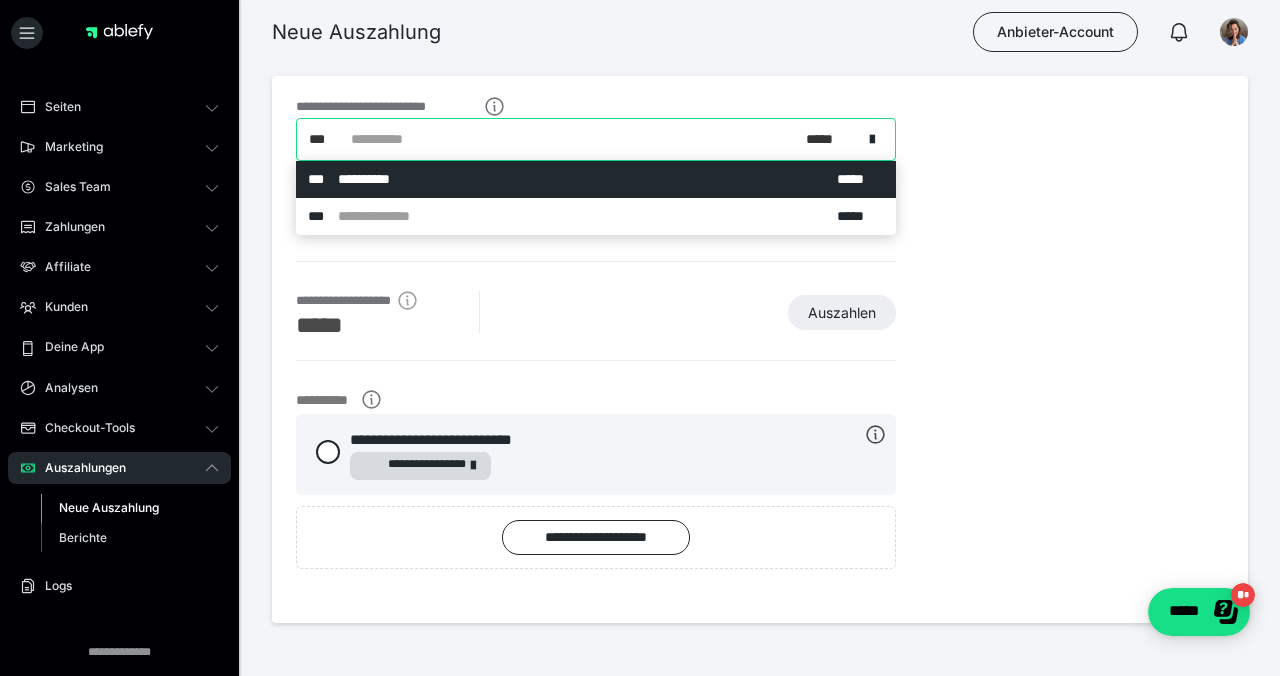 click on "**********" at bounding box center (587, 139) 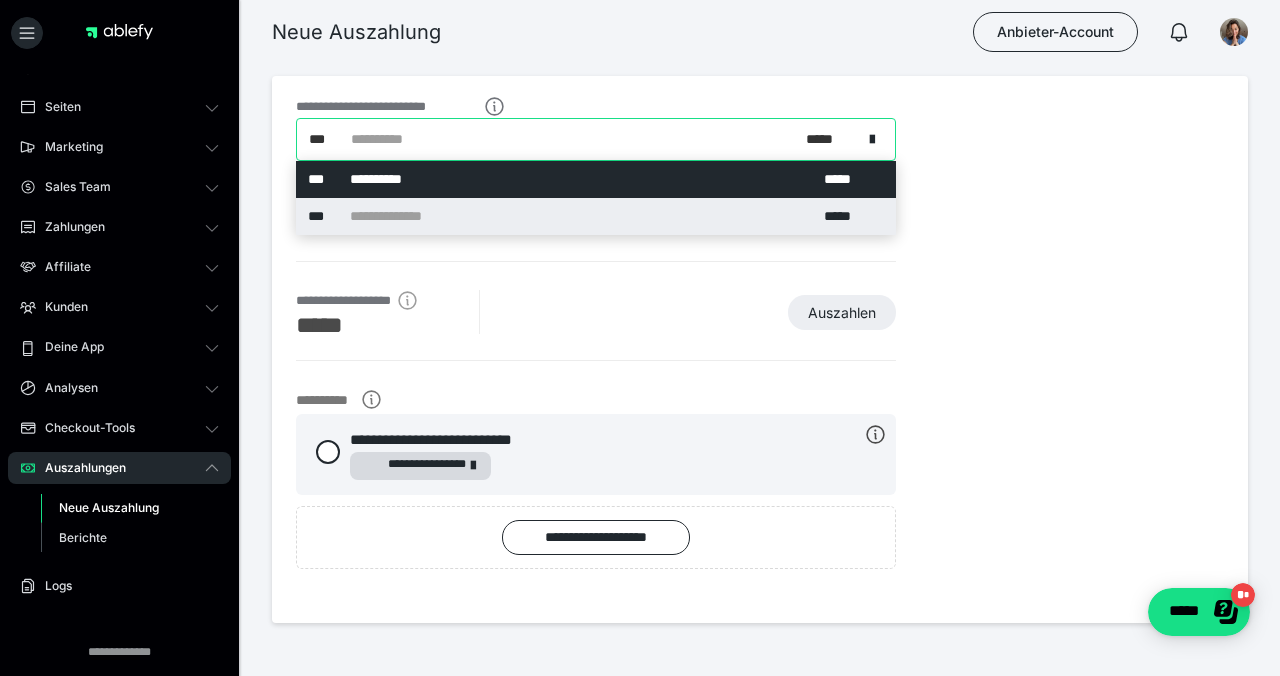 click on "**********" at bounding box center (596, 216) 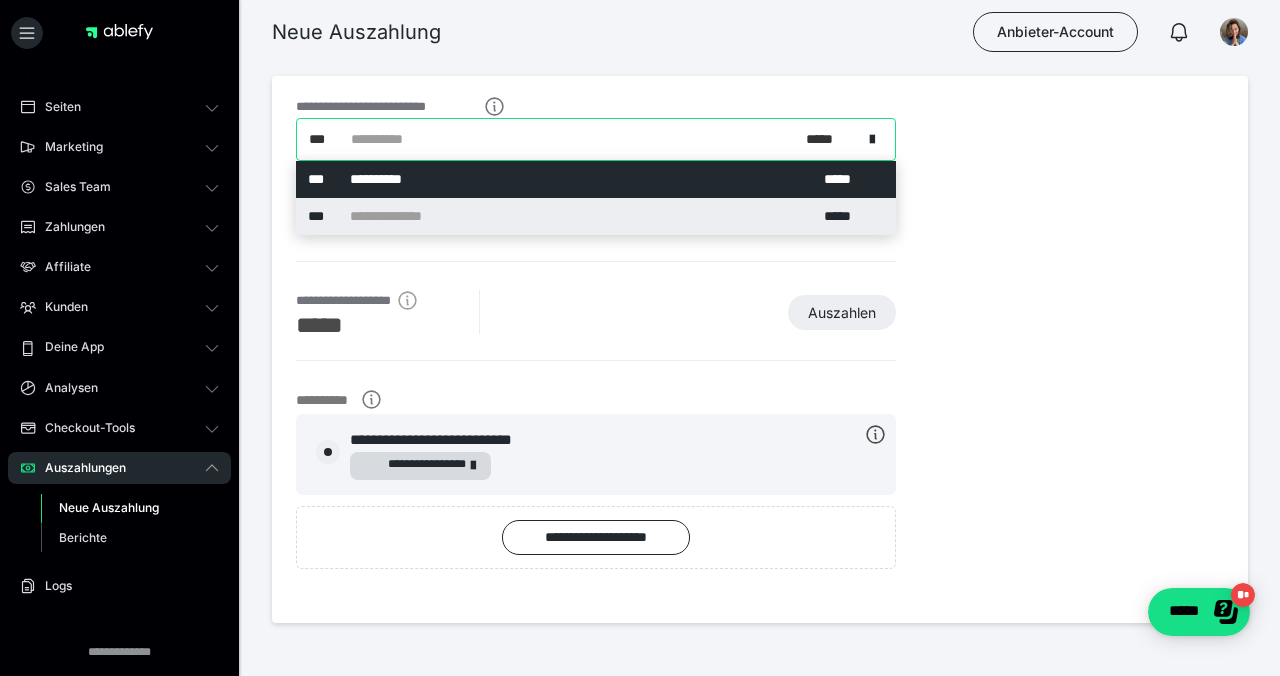 radio on "****" 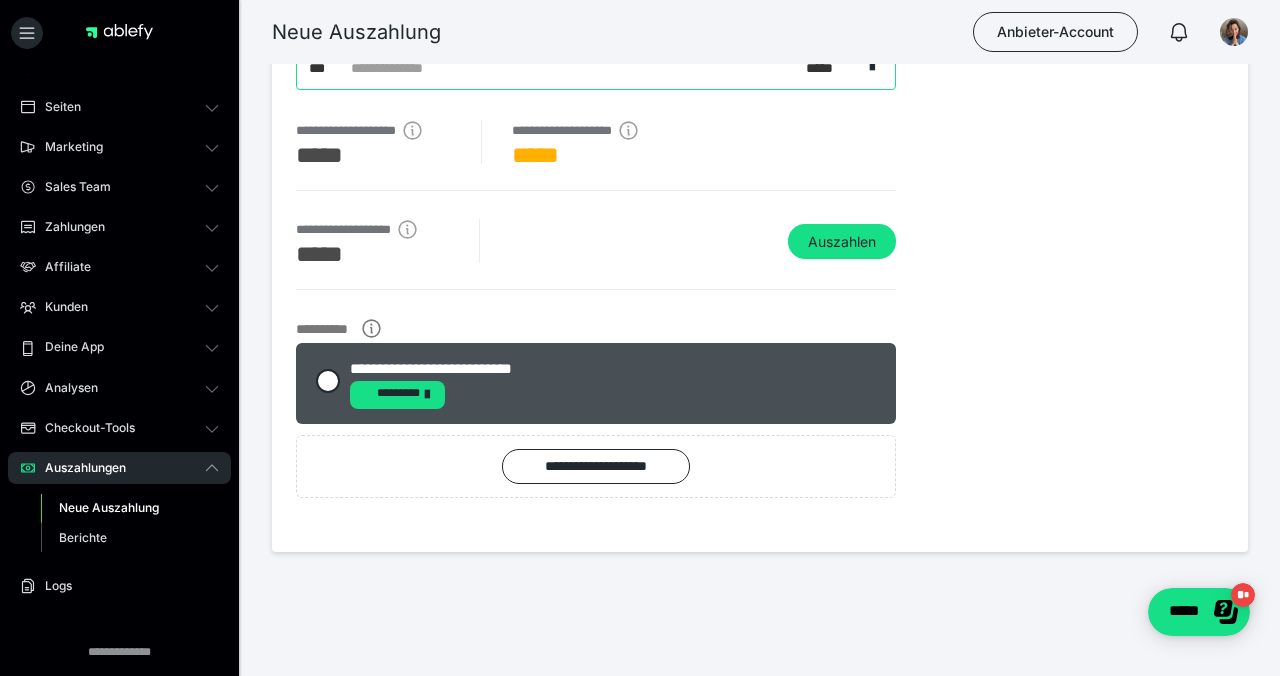 scroll, scrollTop: 0, scrollLeft: 0, axis: both 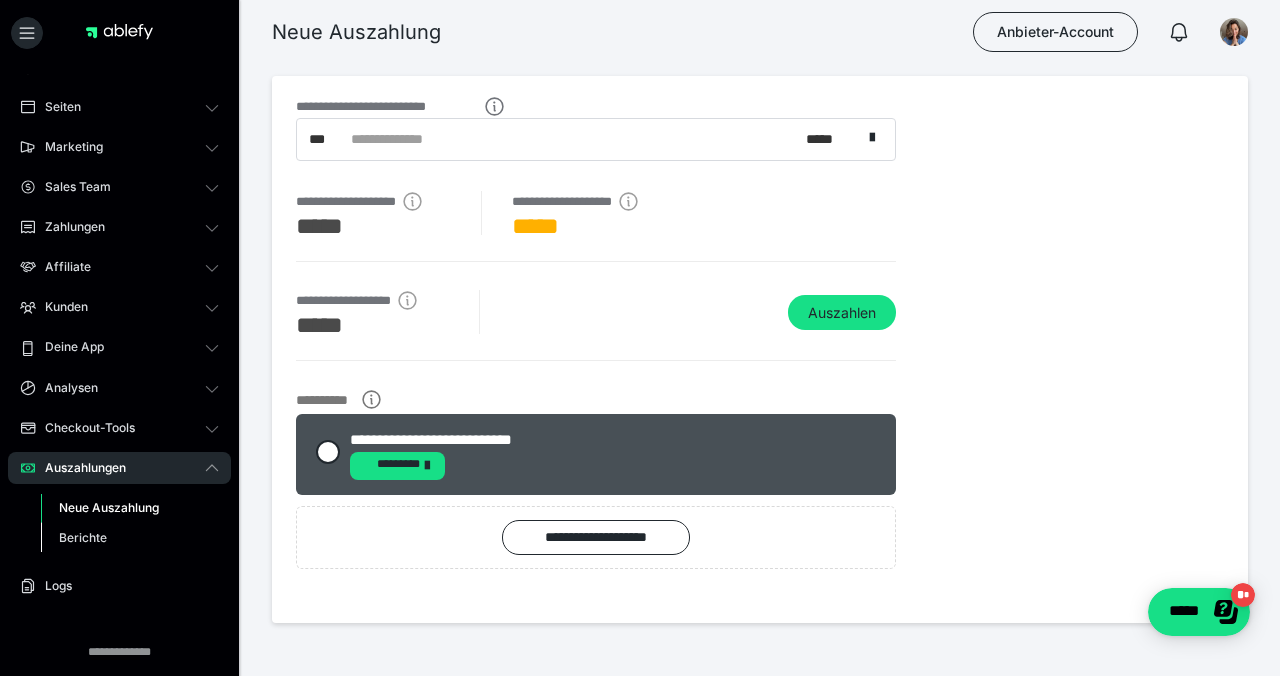 click on "Berichte" at bounding box center [83, 537] 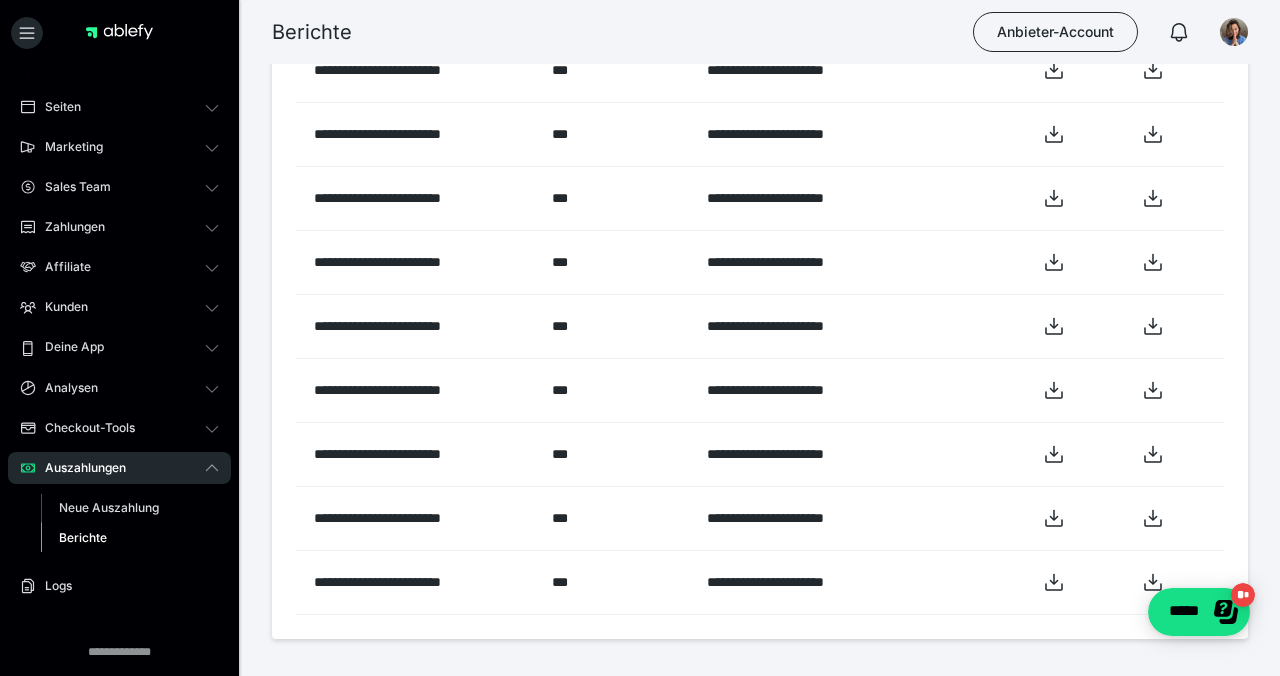 scroll, scrollTop: 1960, scrollLeft: 0, axis: vertical 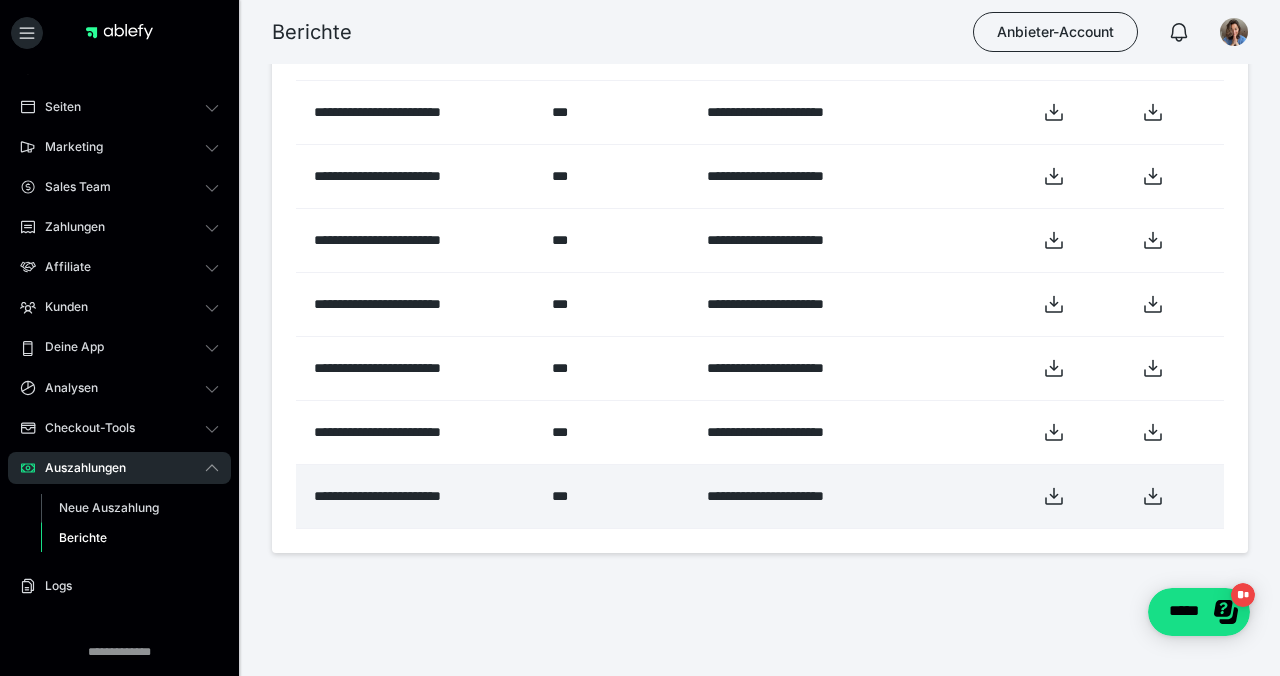 click on "**********" at bounding box center [859, 496] 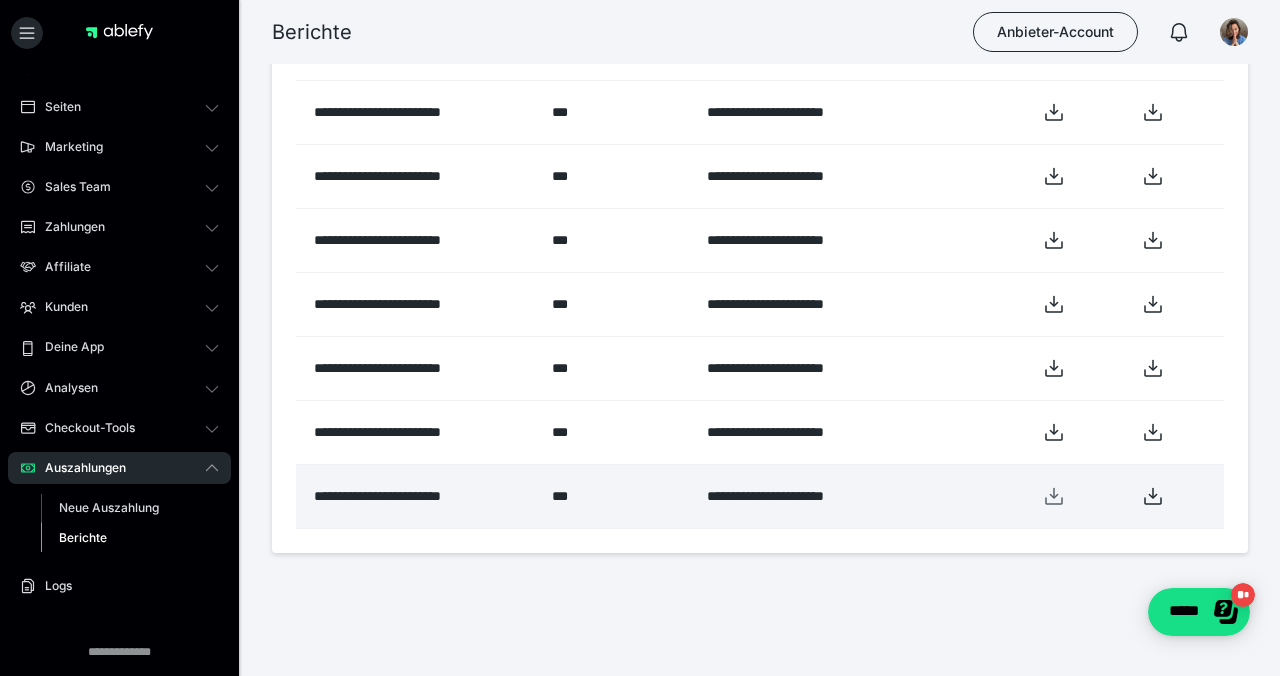click 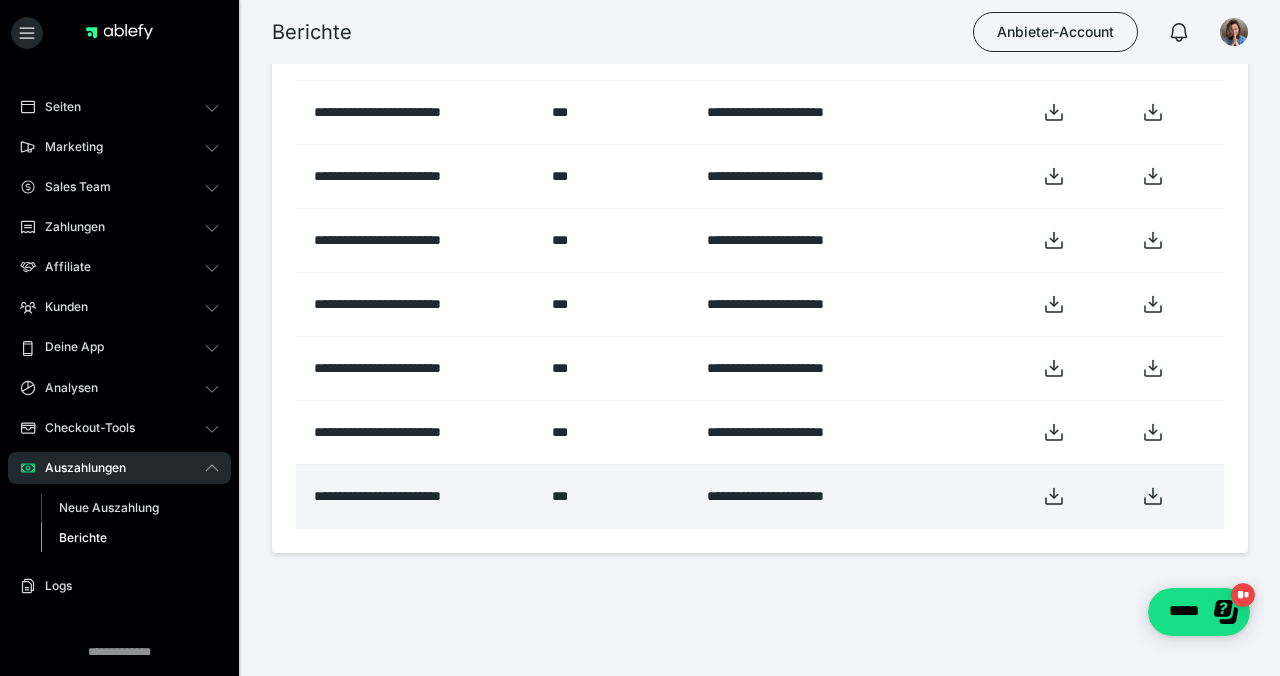 click 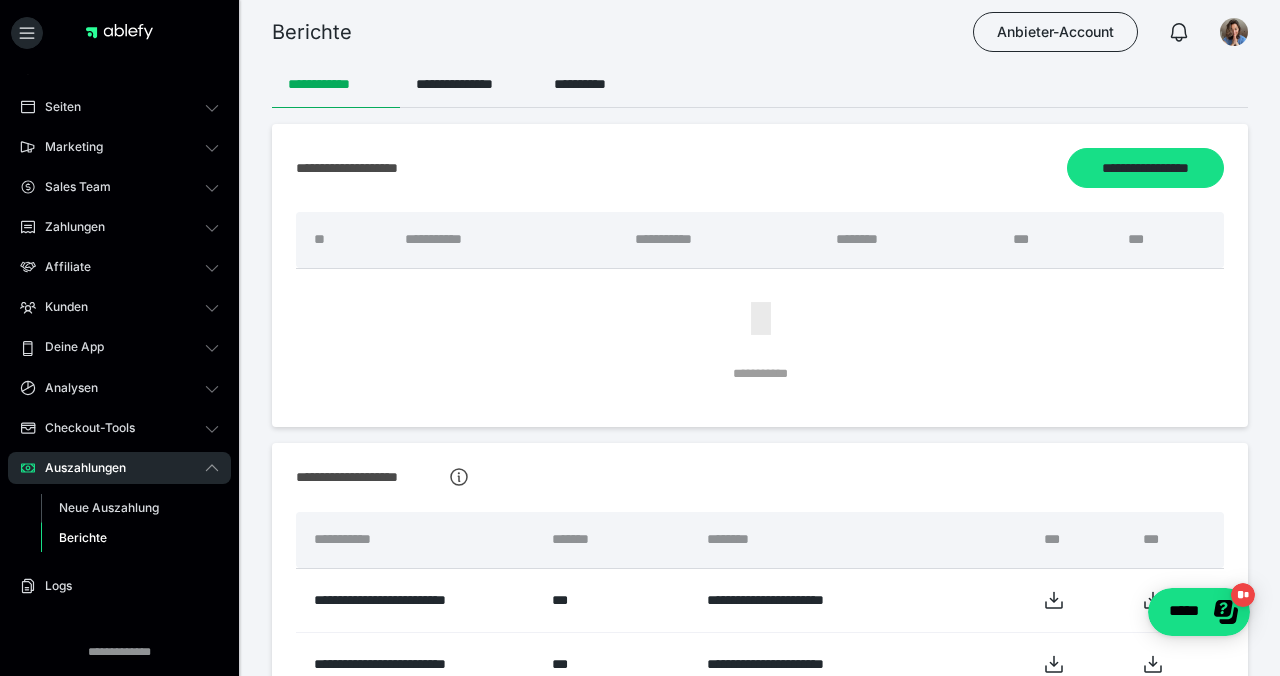 radio on "*****" 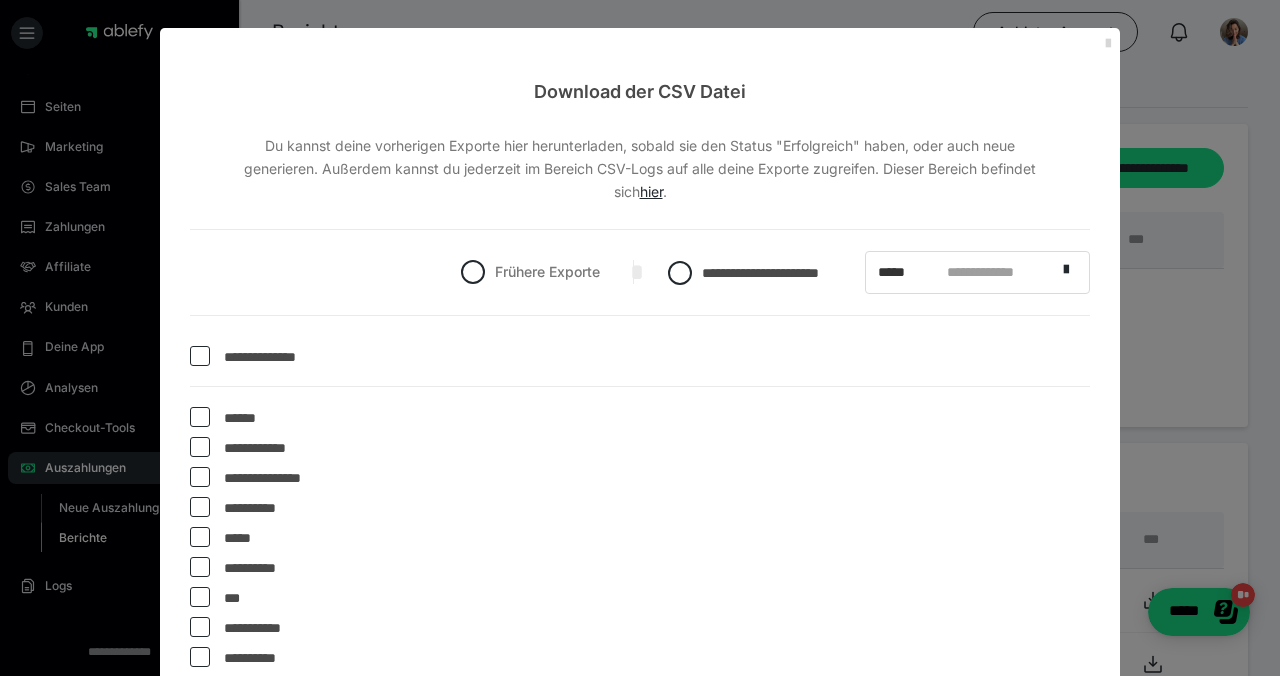 click at bounding box center [1108, 44] 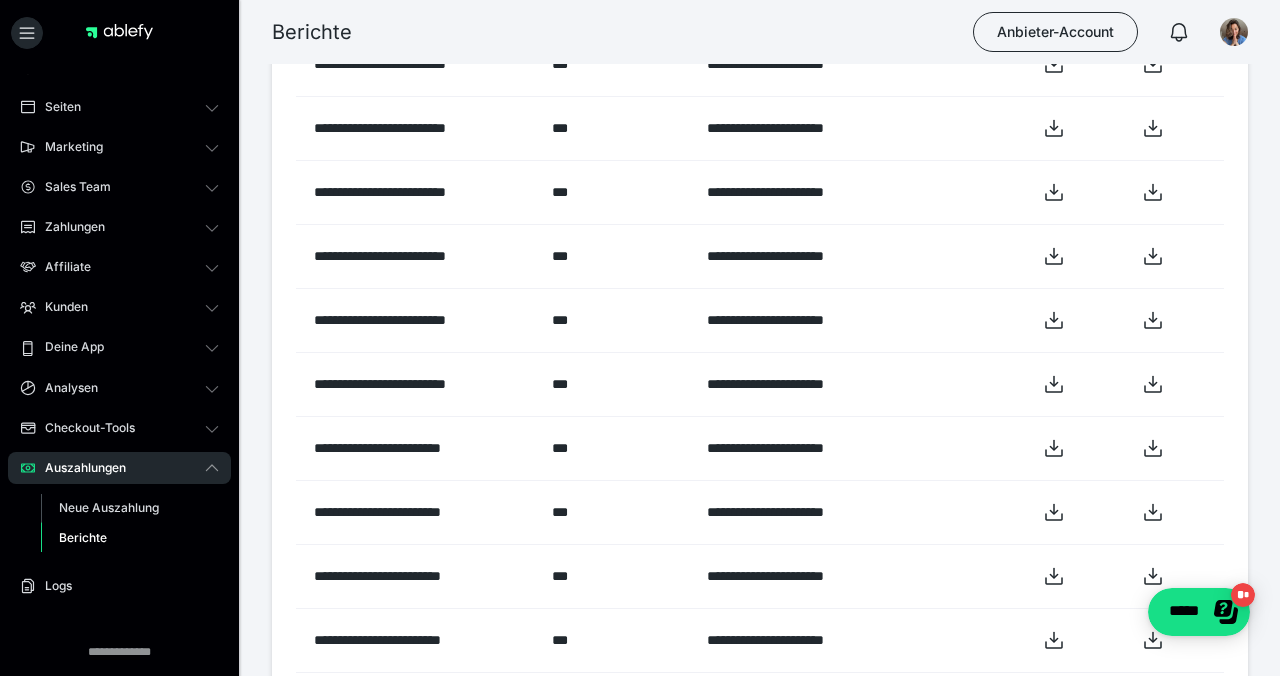 scroll, scrollTop: 1960, scrollLeft: 0, axis: vertical 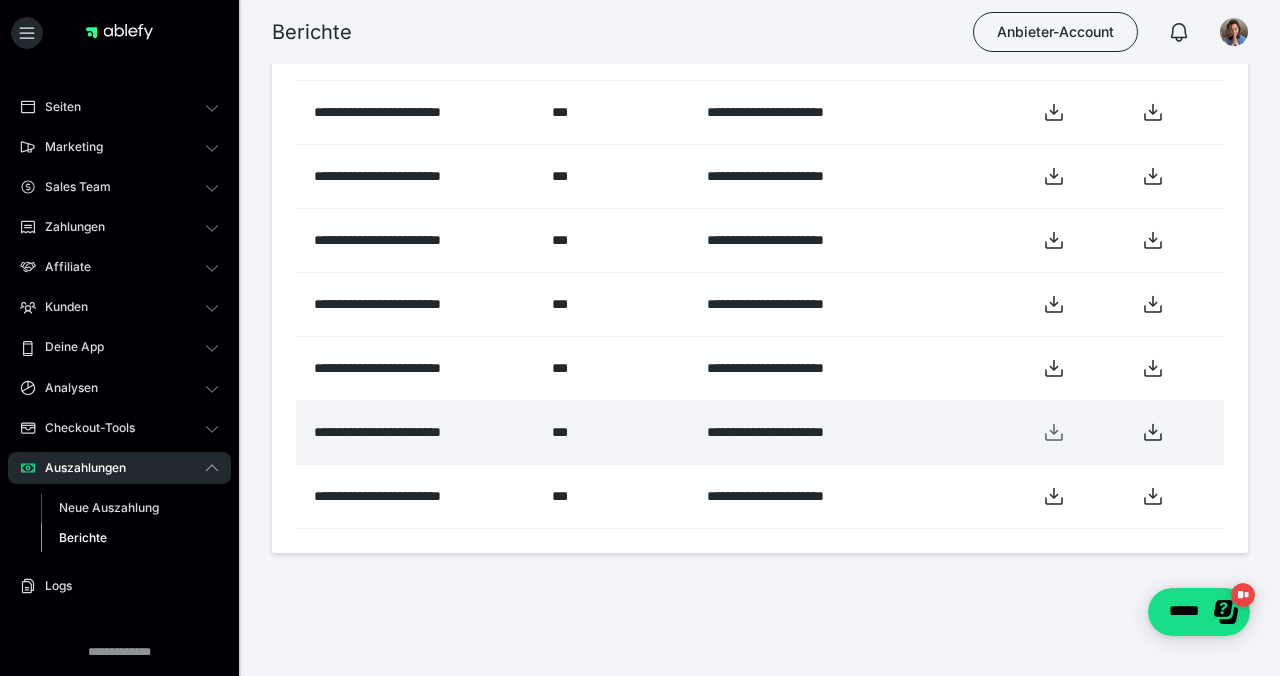 click 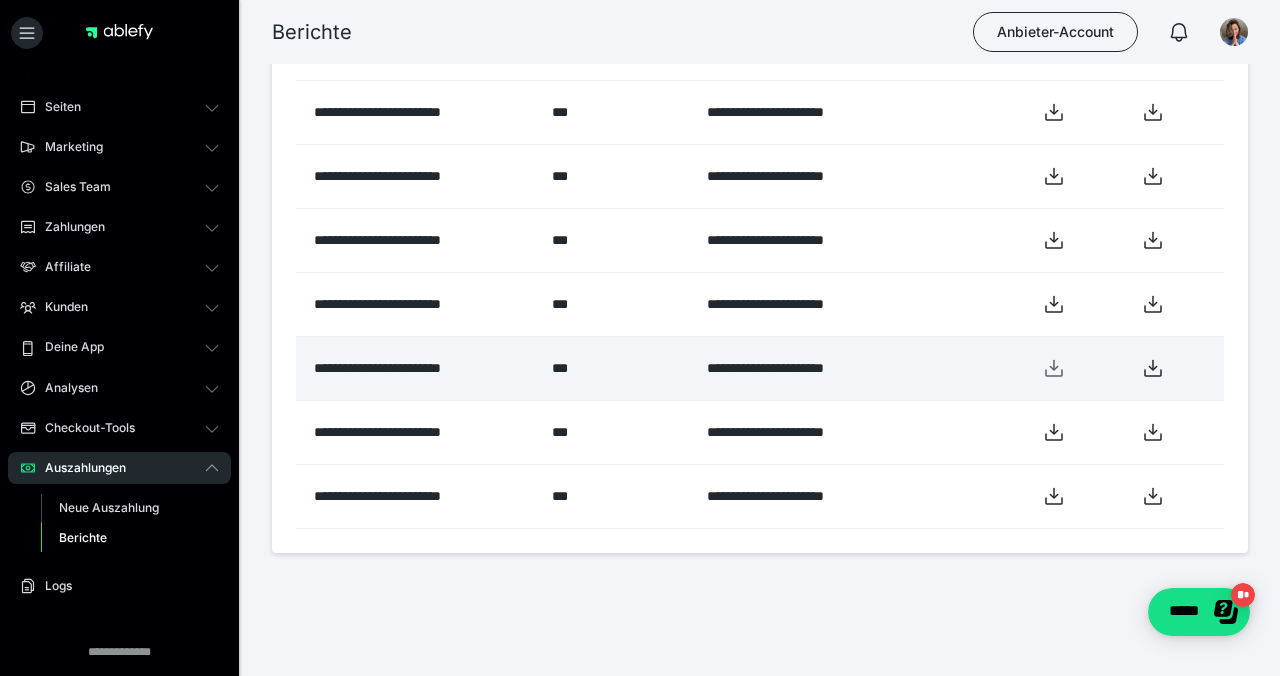 click 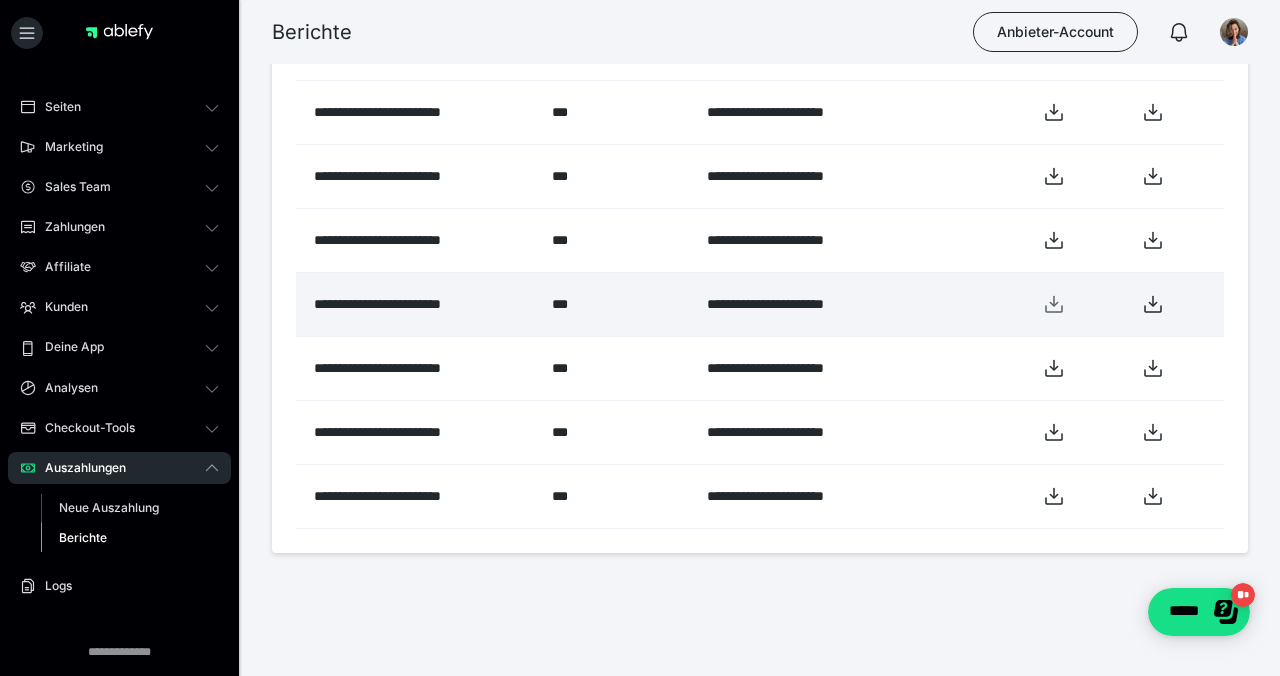 click 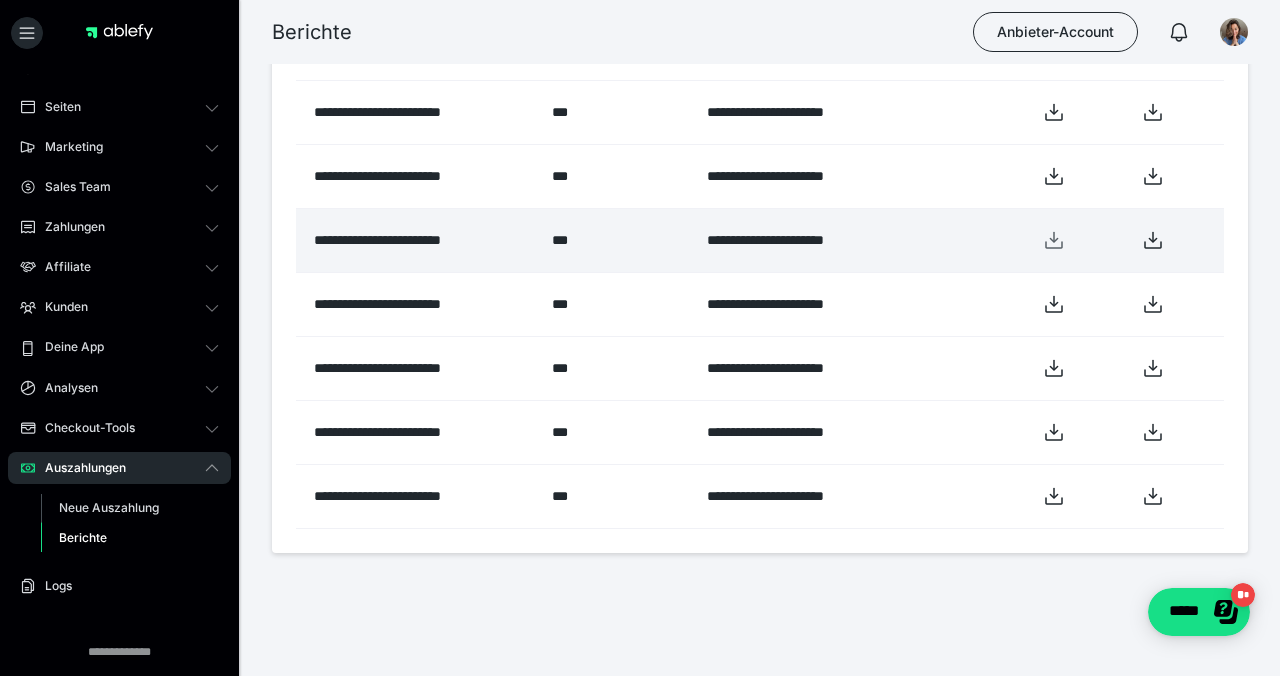 click 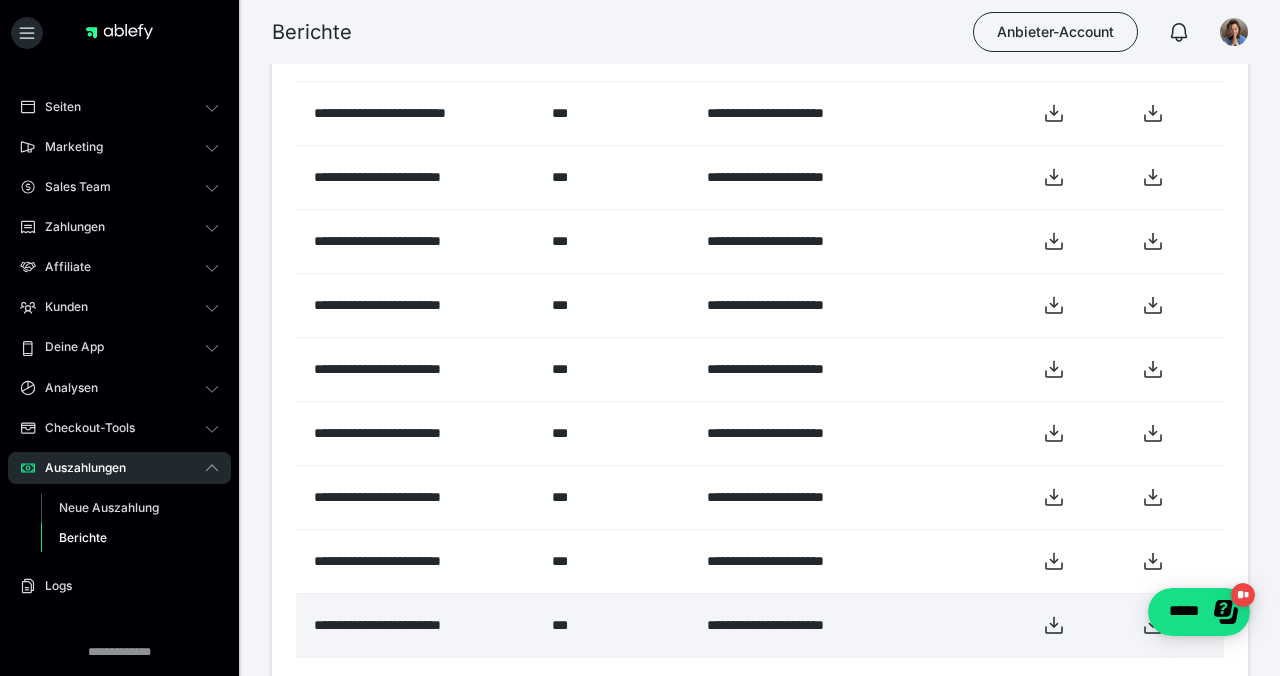 scroll, scrollTop: 1765, scrollLeft: 0, axis: vertical 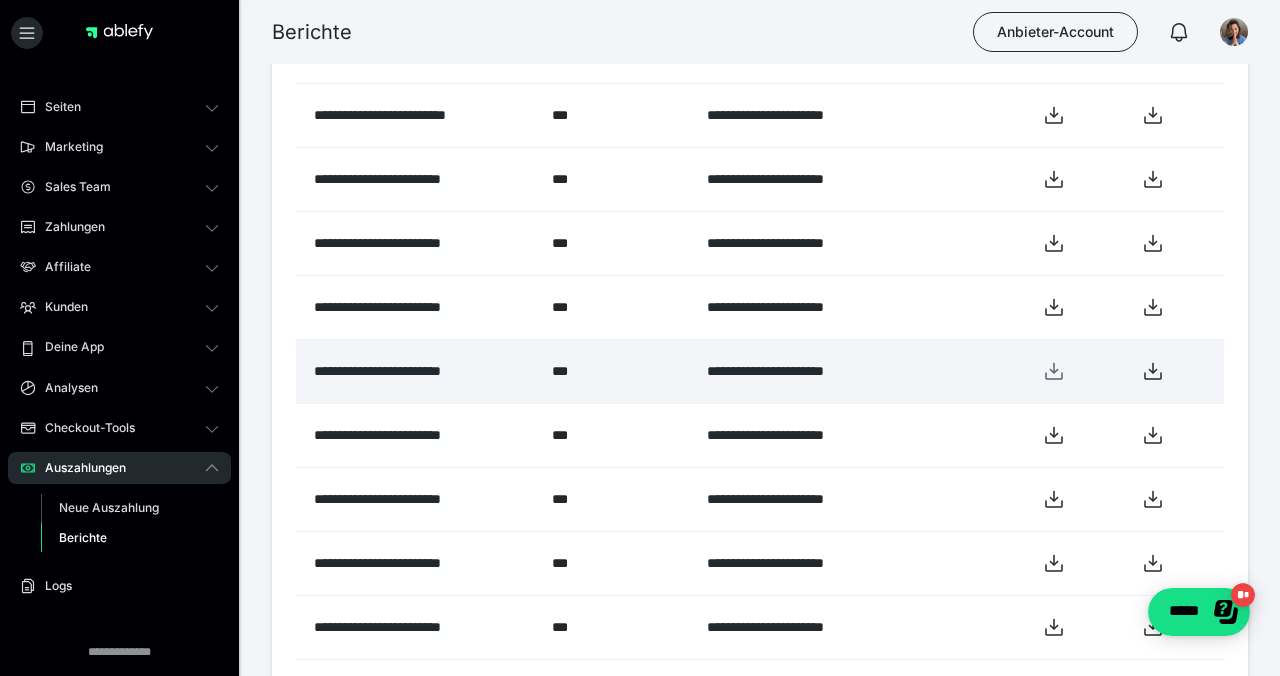 click 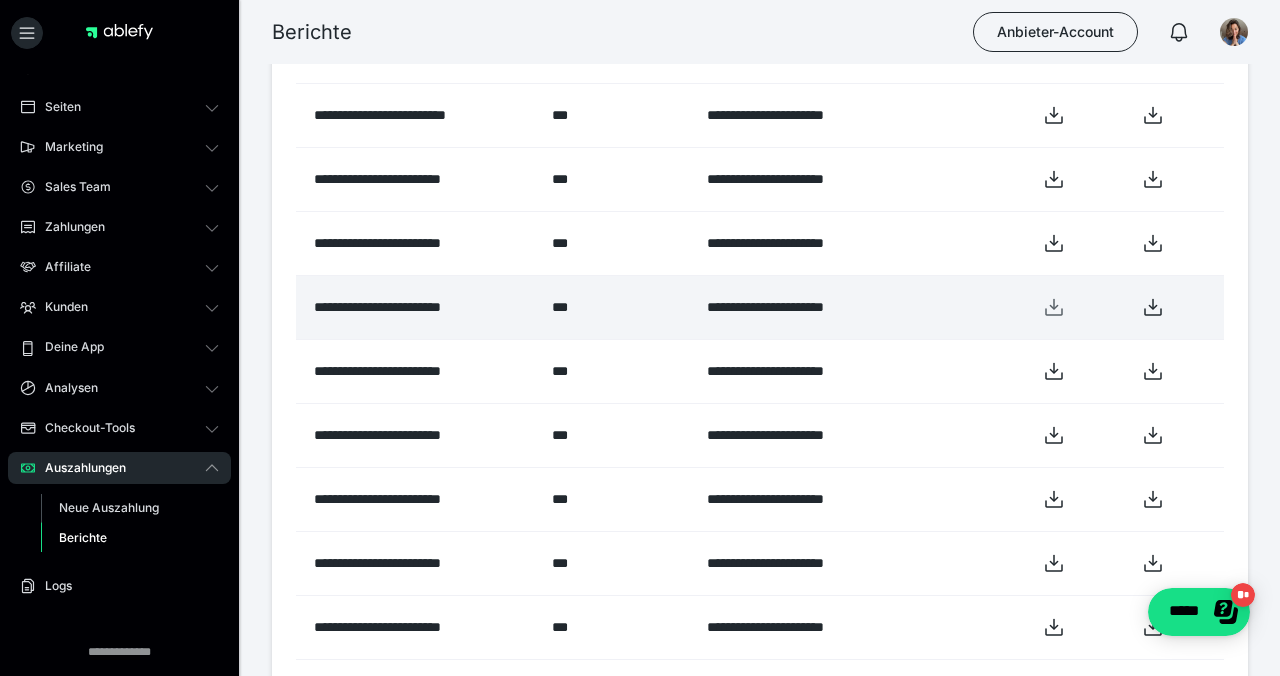 click 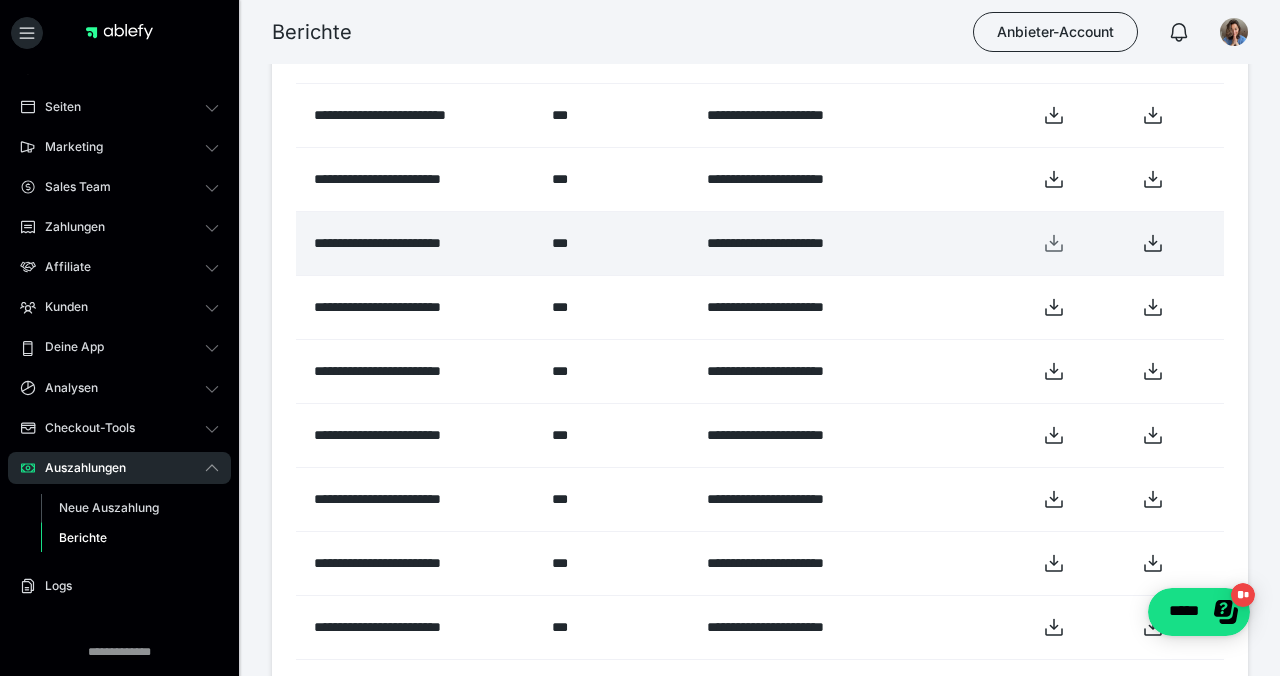 click 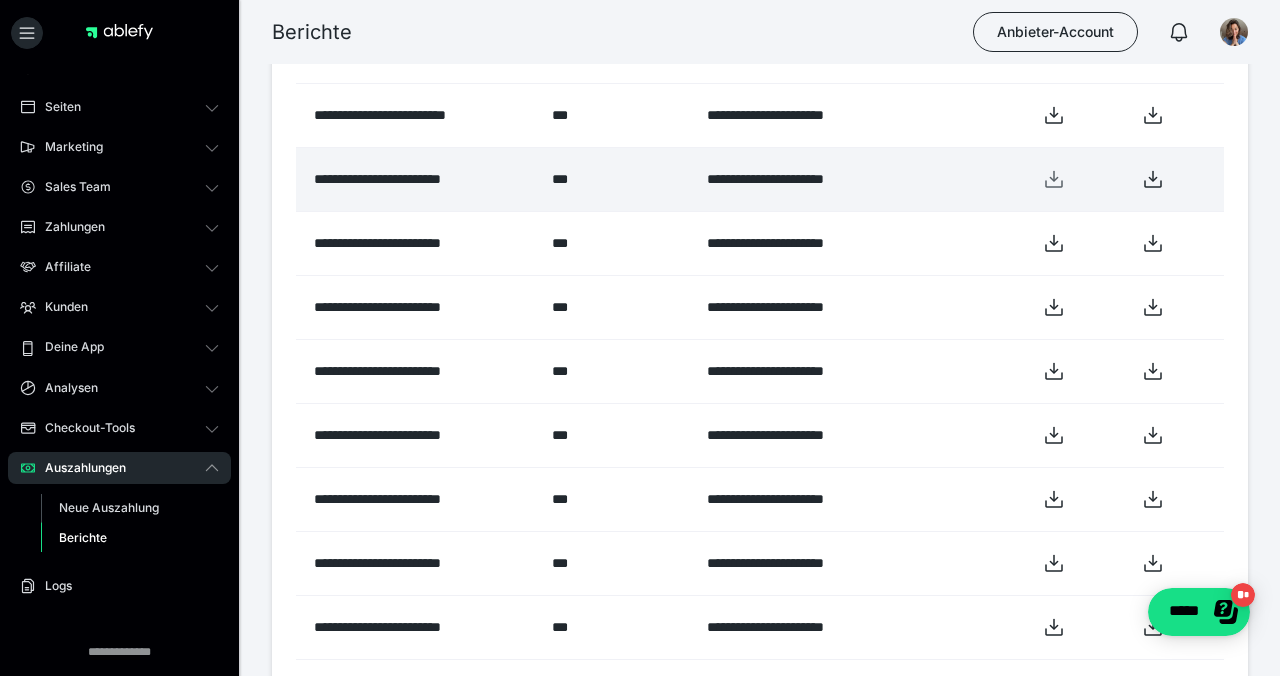 click 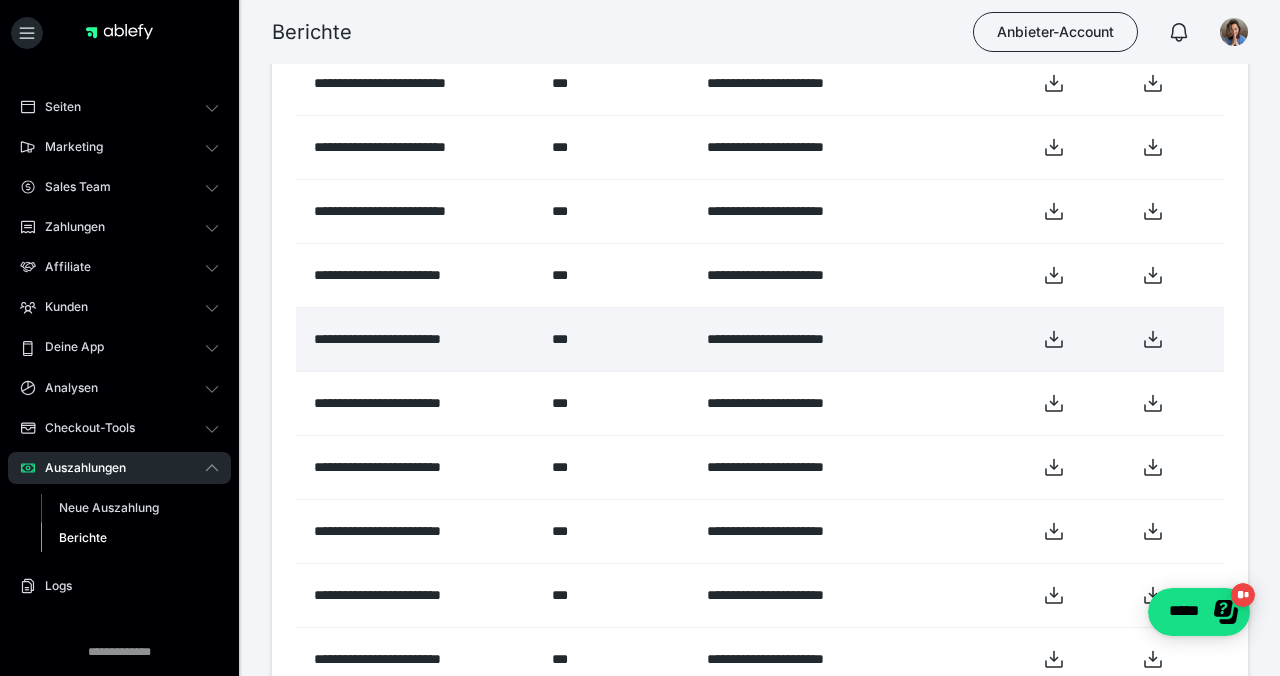 scroll, scrollTop: 1659, scrollLeft: 0, axis: vertical 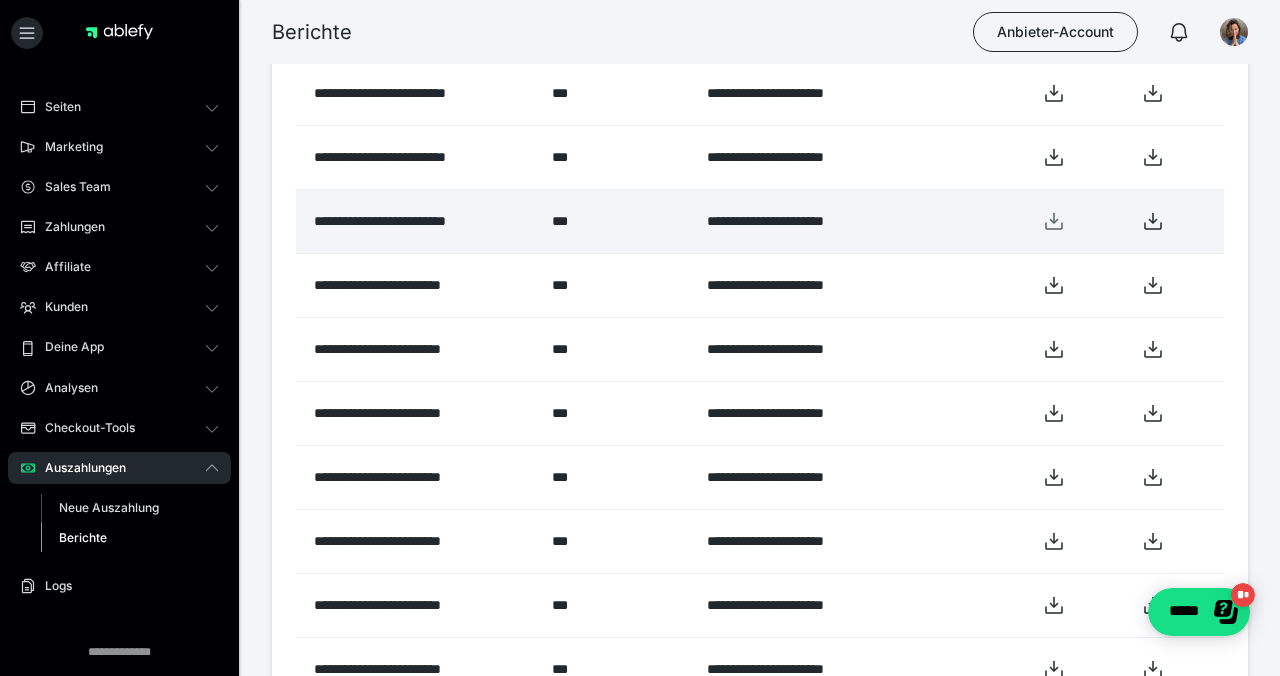 click 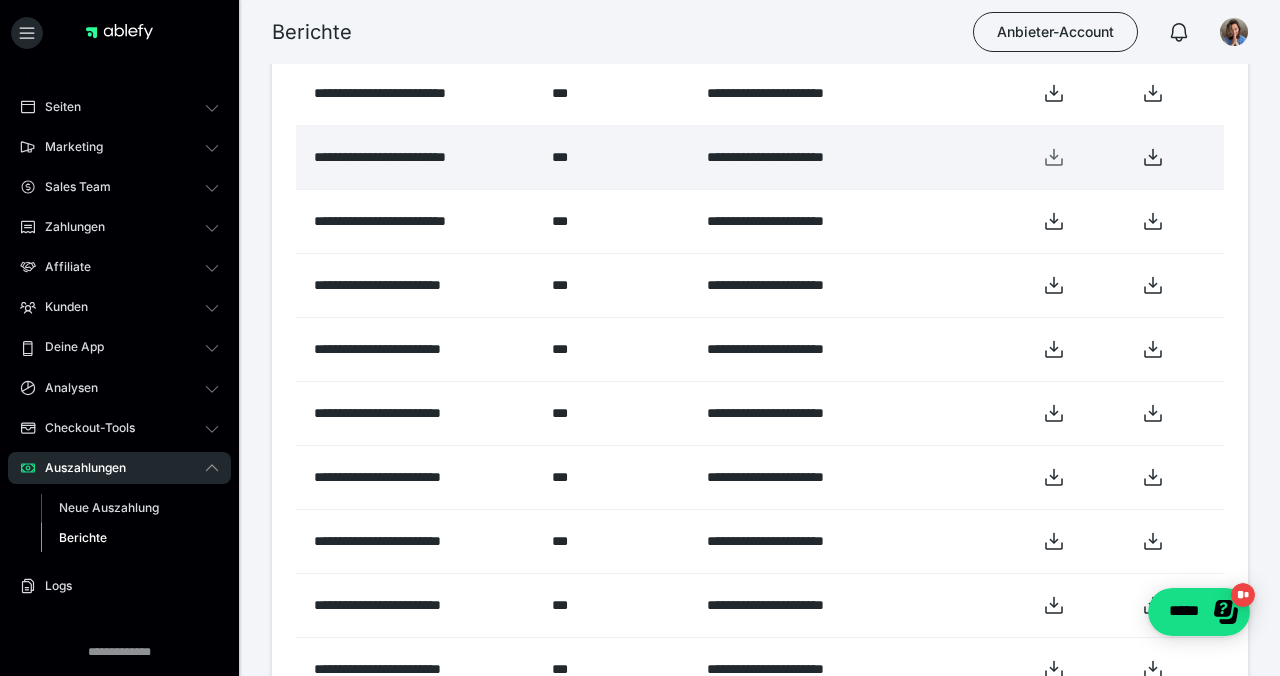 click 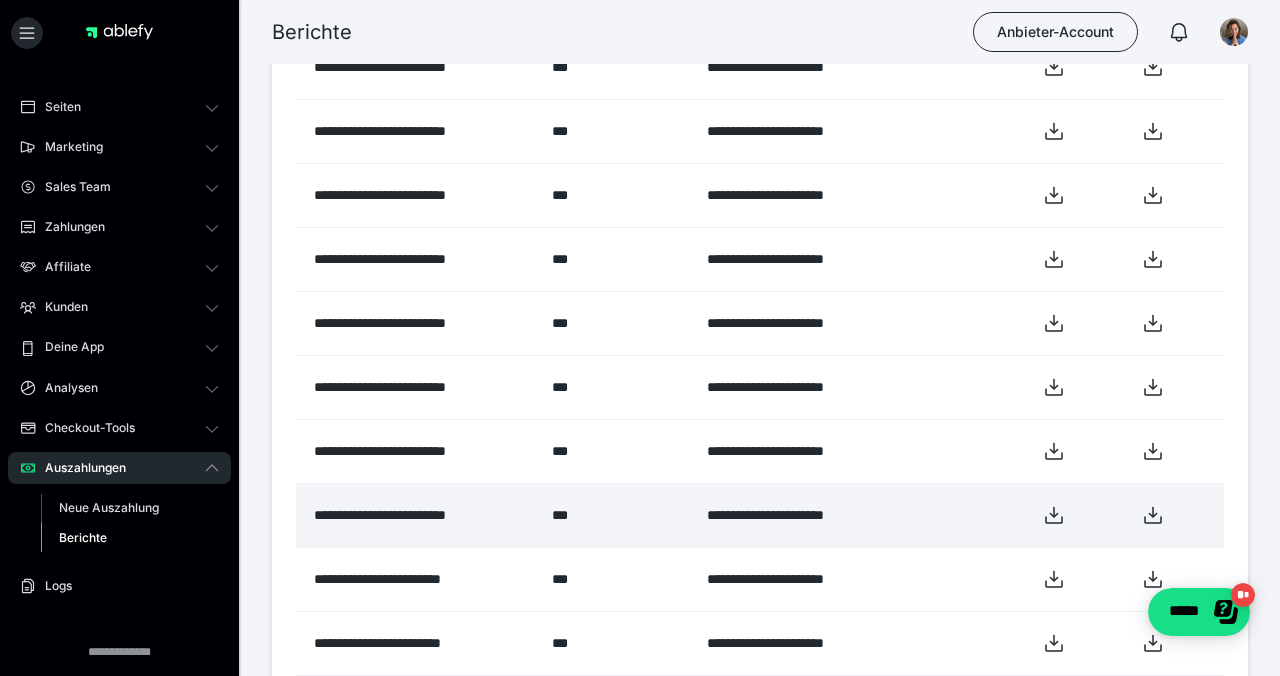 scroll, scrollTop: 1362, scrollLeft: 0, axis: vertical 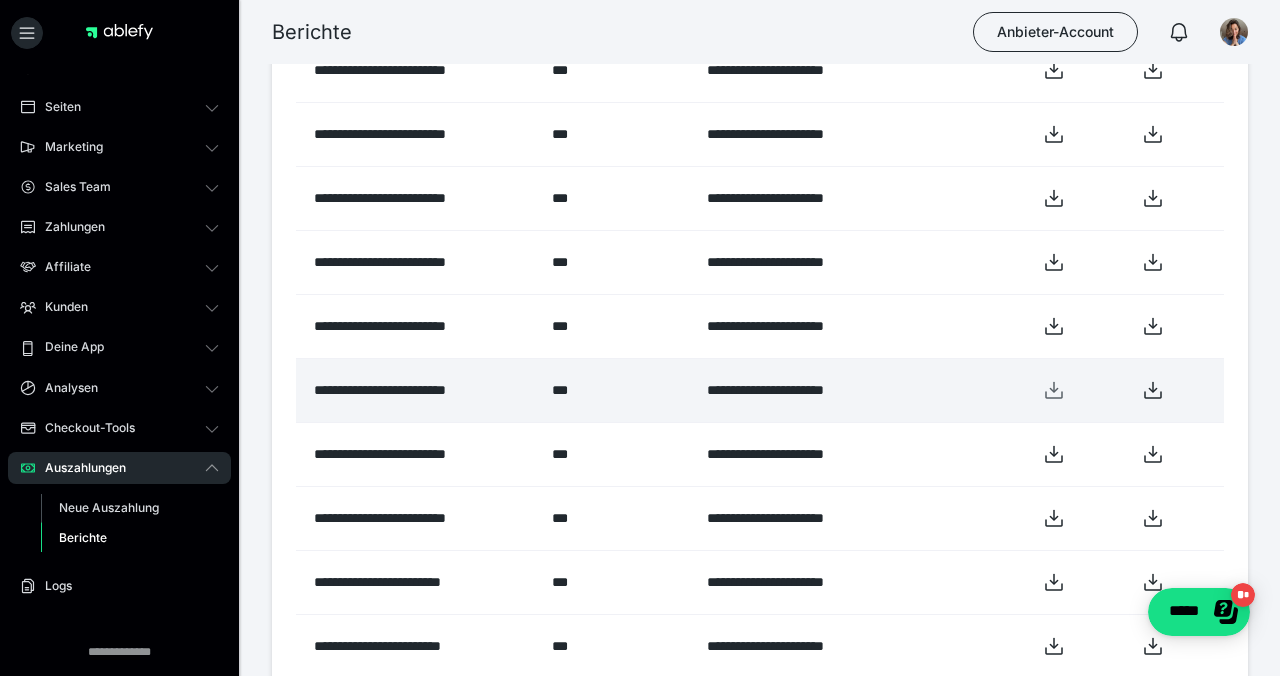 click 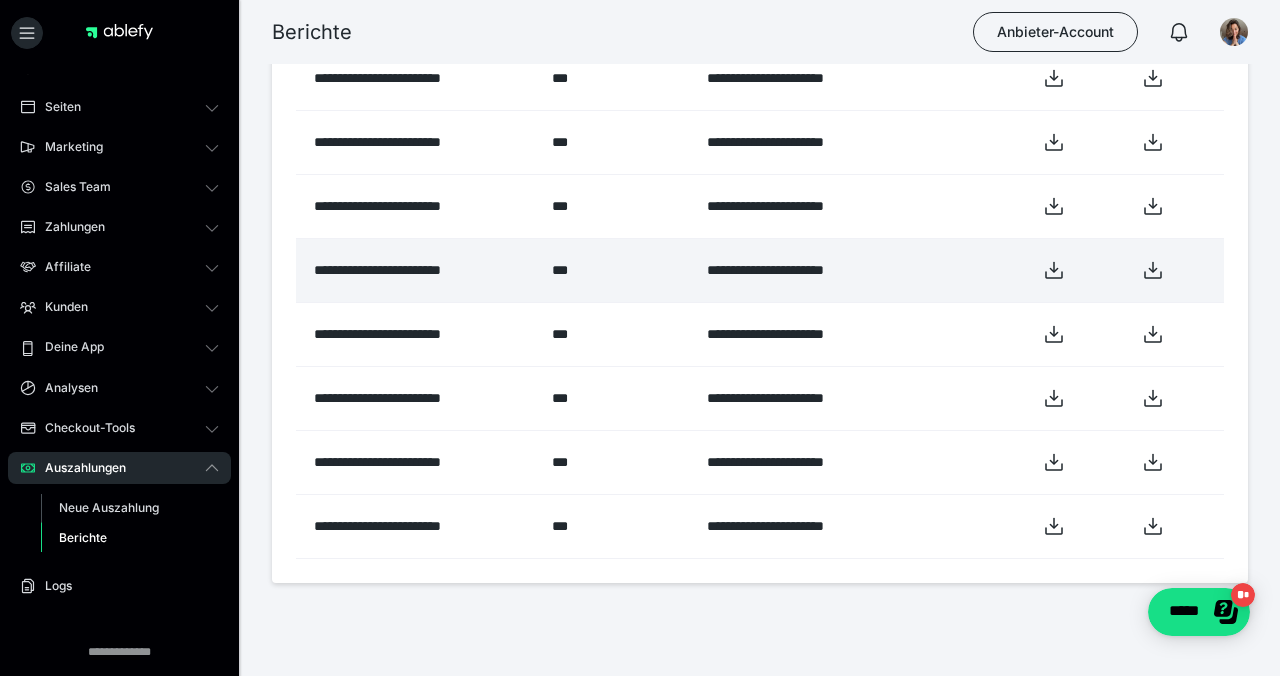 scroll, scrollTop: 1931, scrollLeft: 0, axis: vertical 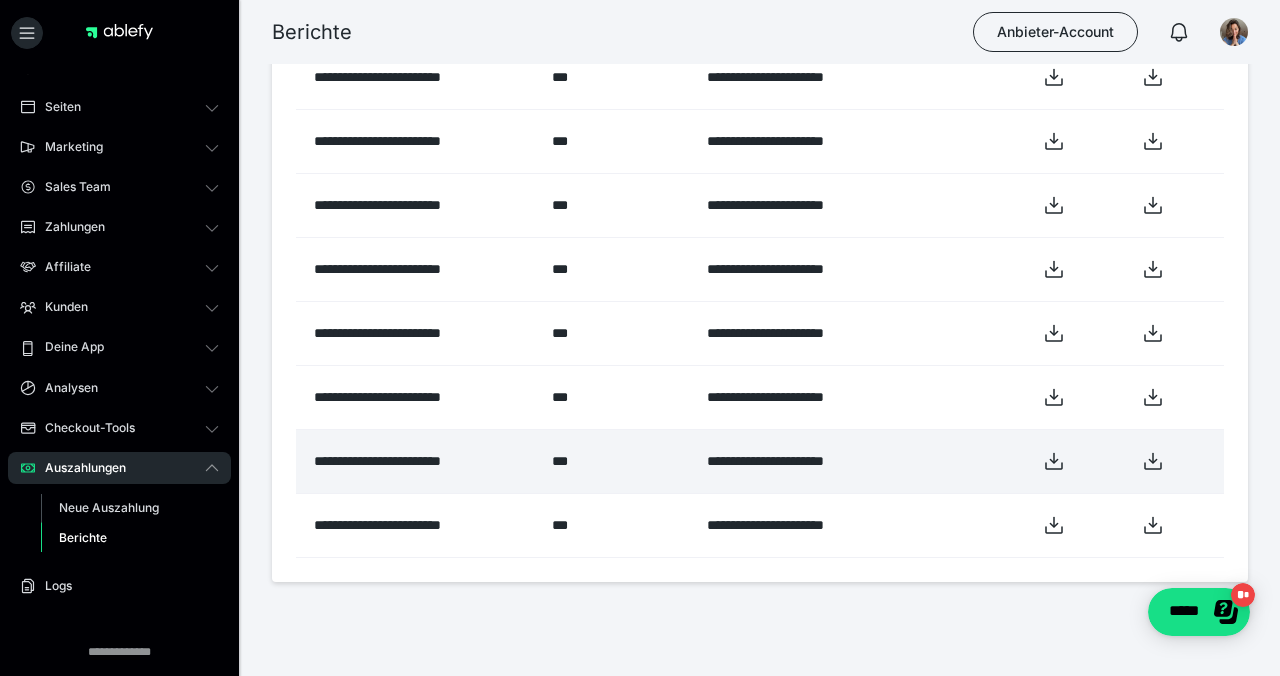click on "**********" at bounding box center [859, 461] 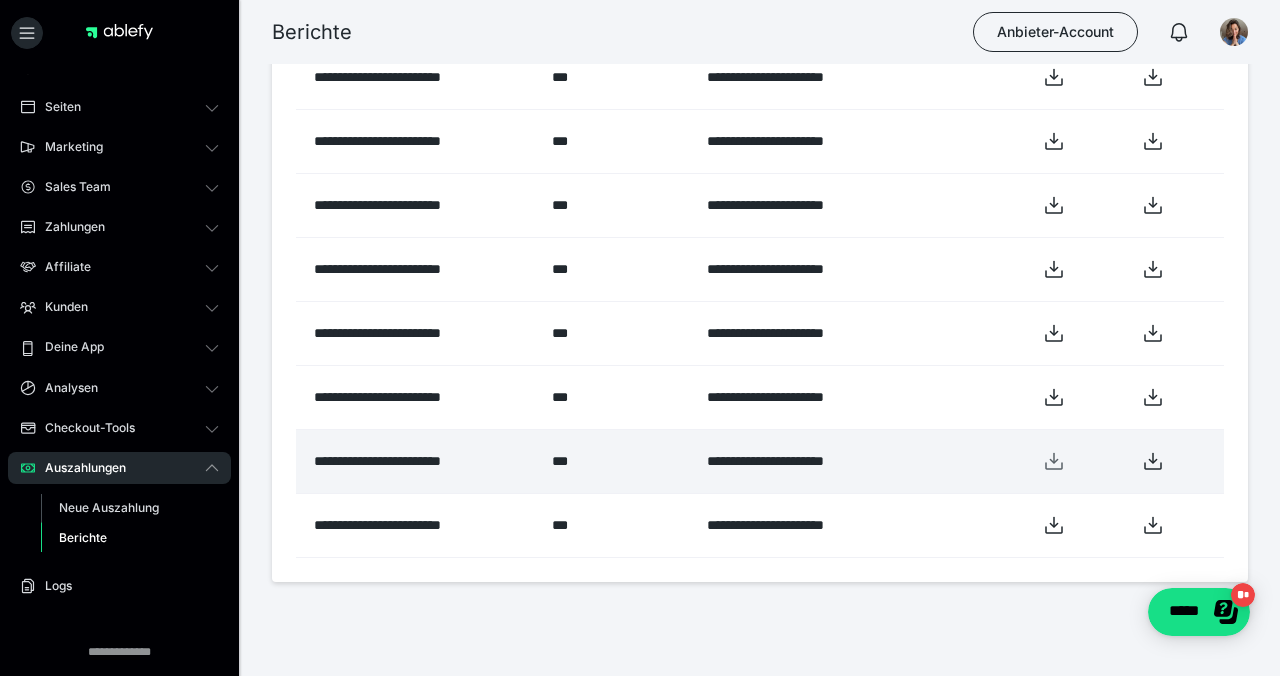 click 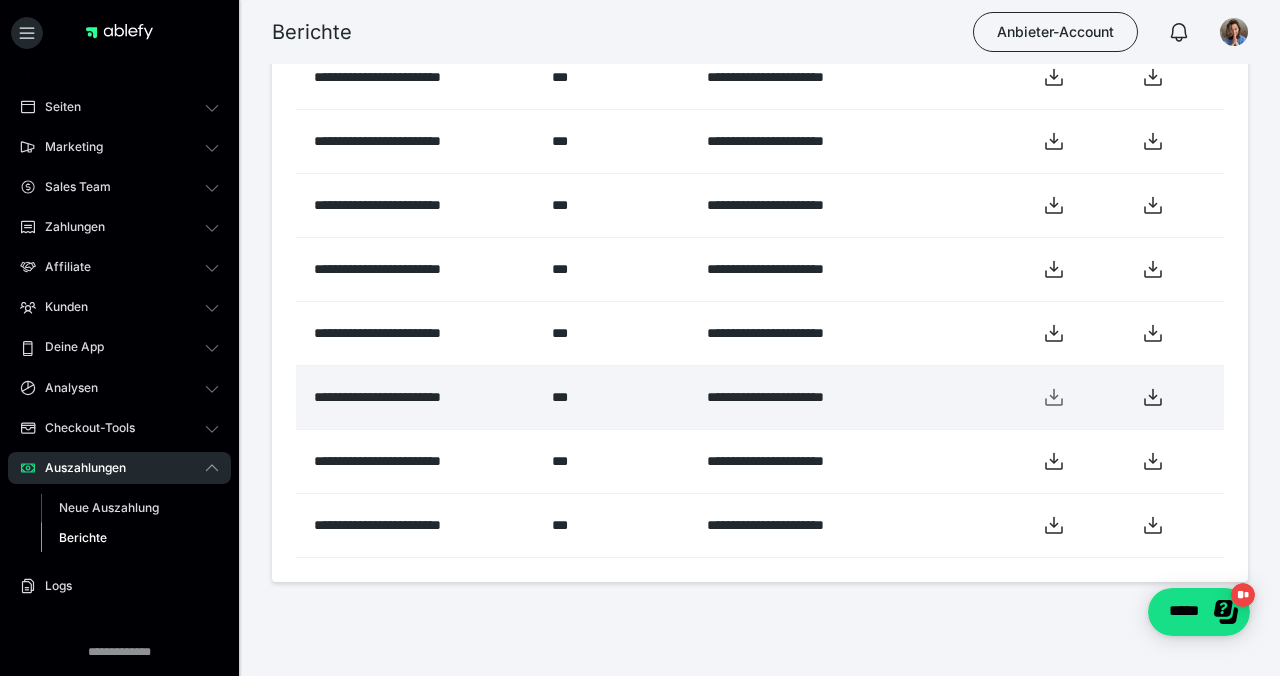 click 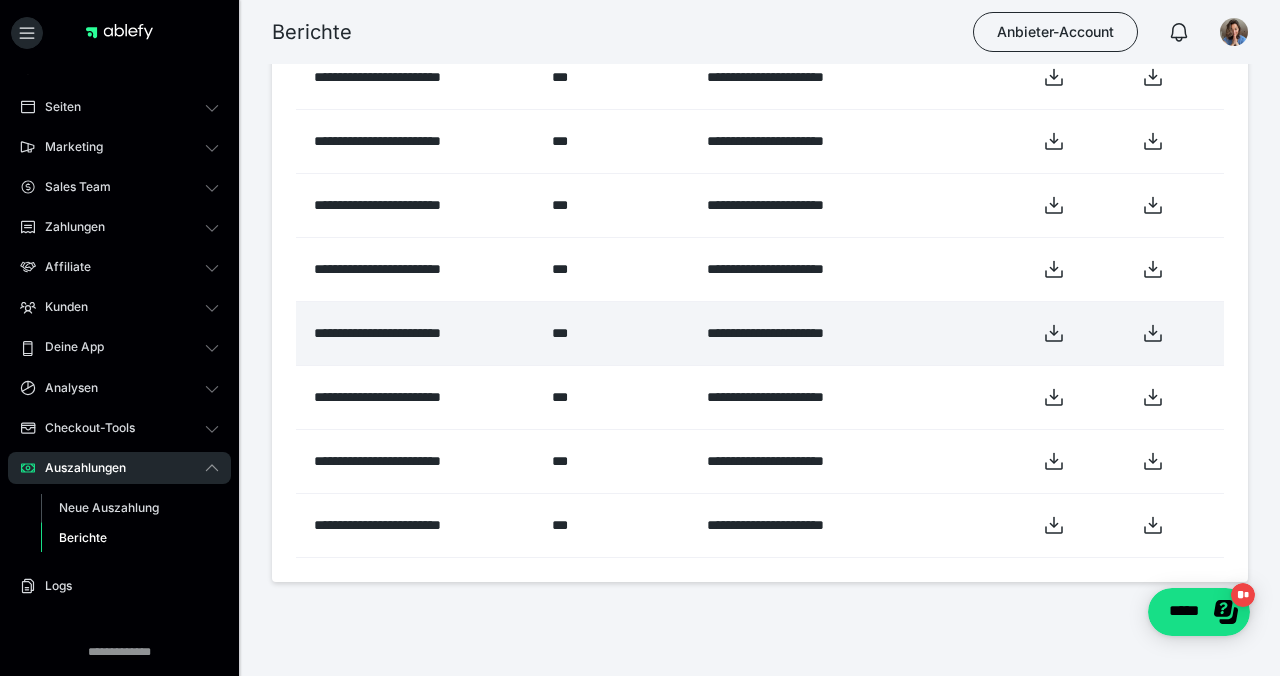 click on "***" at bounding box center [613, 333] 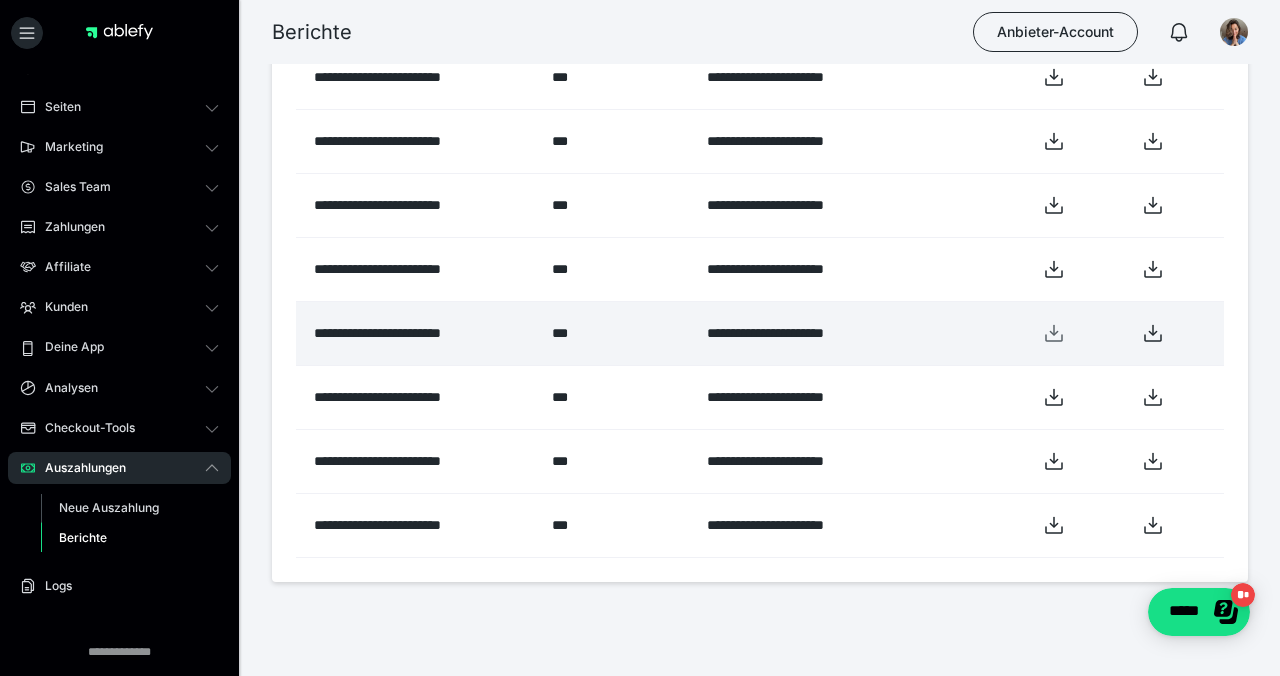 click 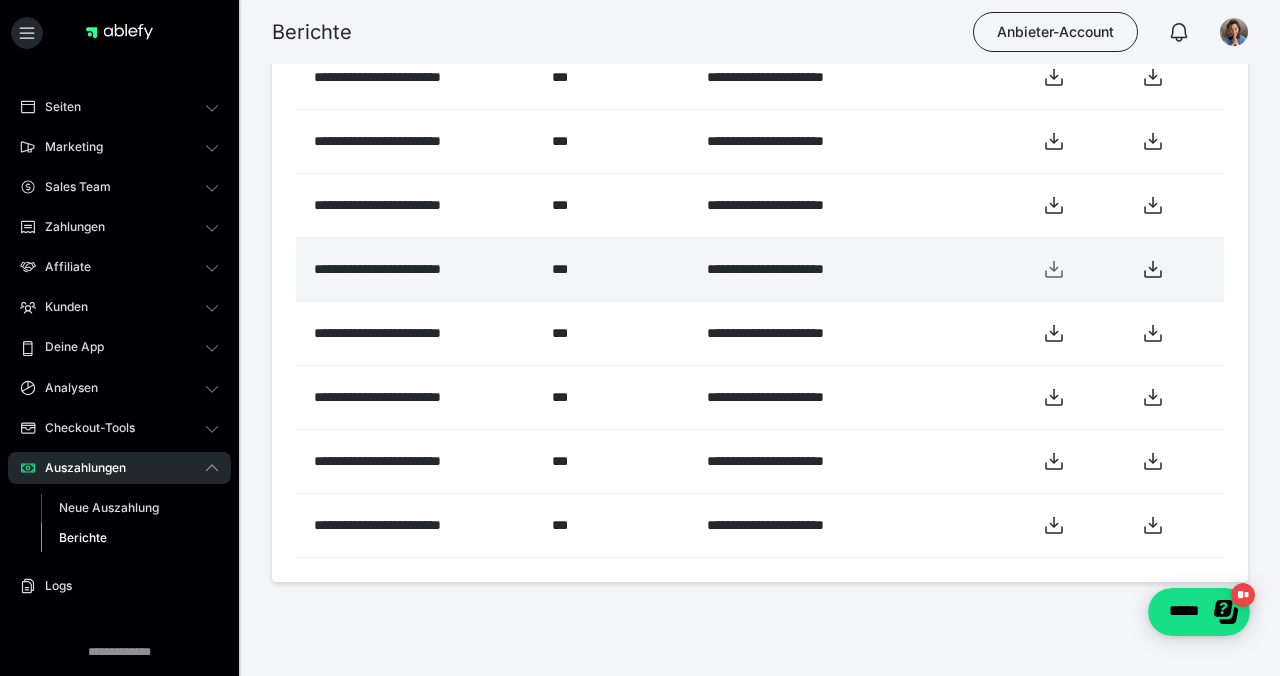 click 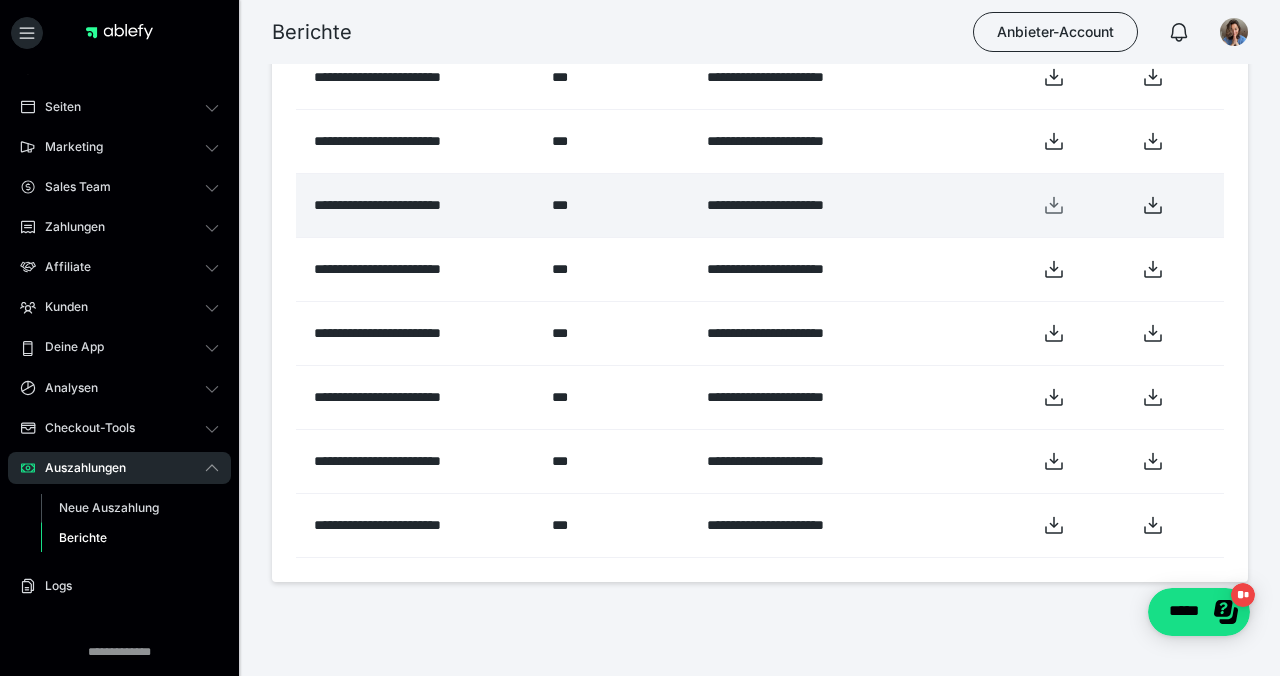 click 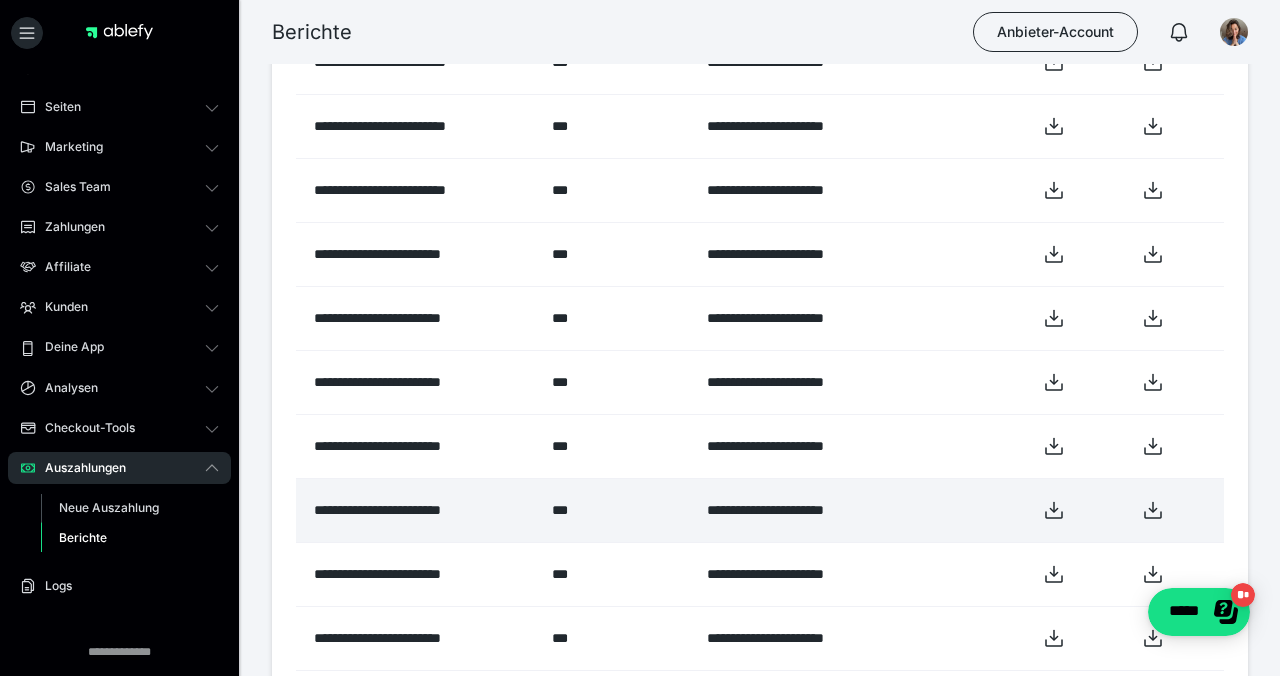 scroll, scrollTop: 1681, scrollLeft: 0, axis: vertical 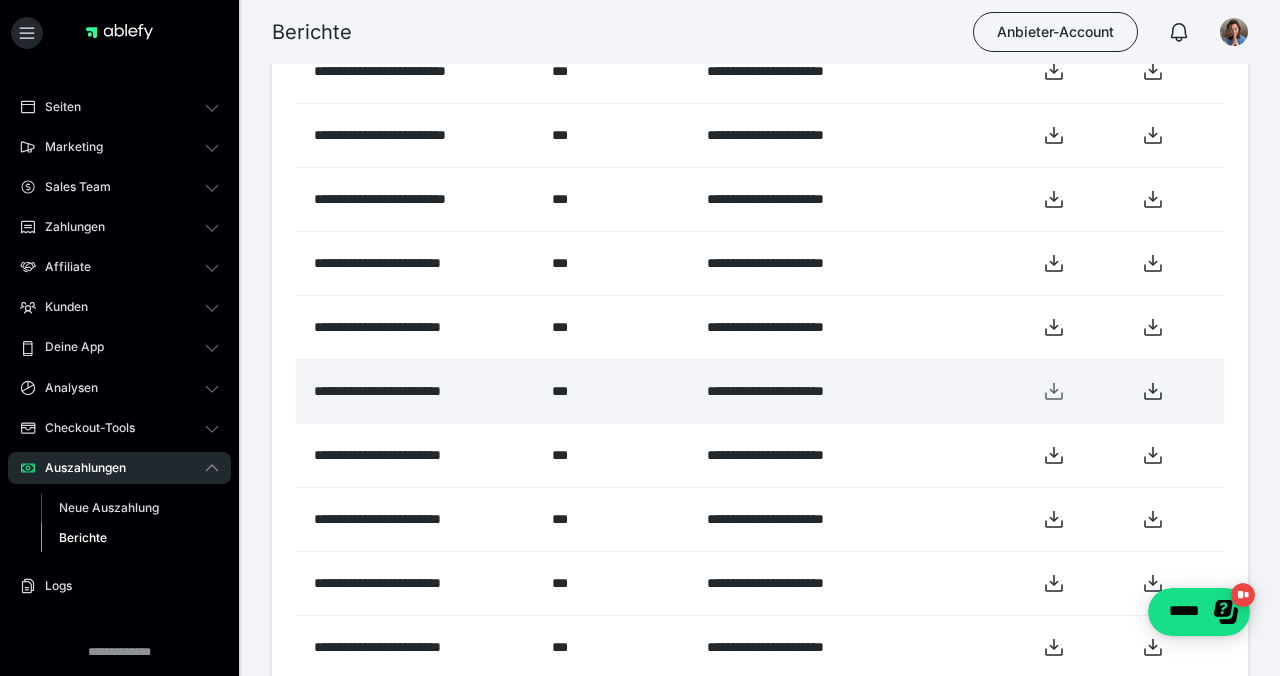 click 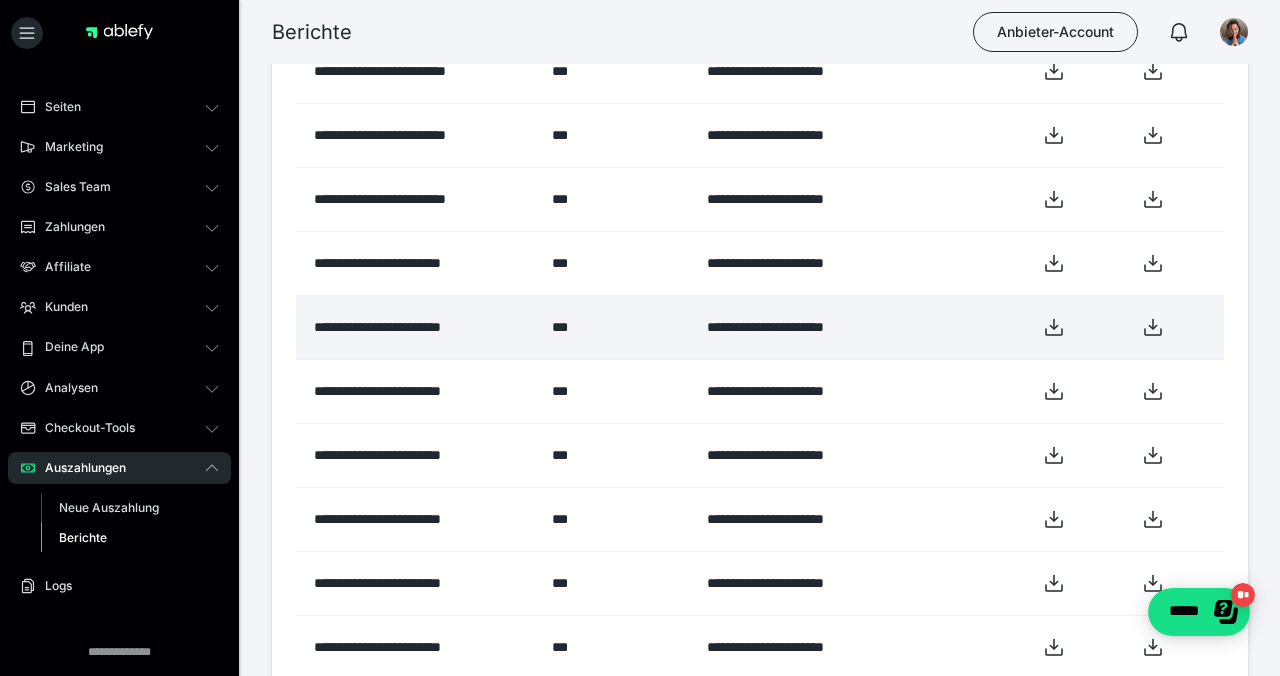 click on "**********" at bounding box center (859, 327) 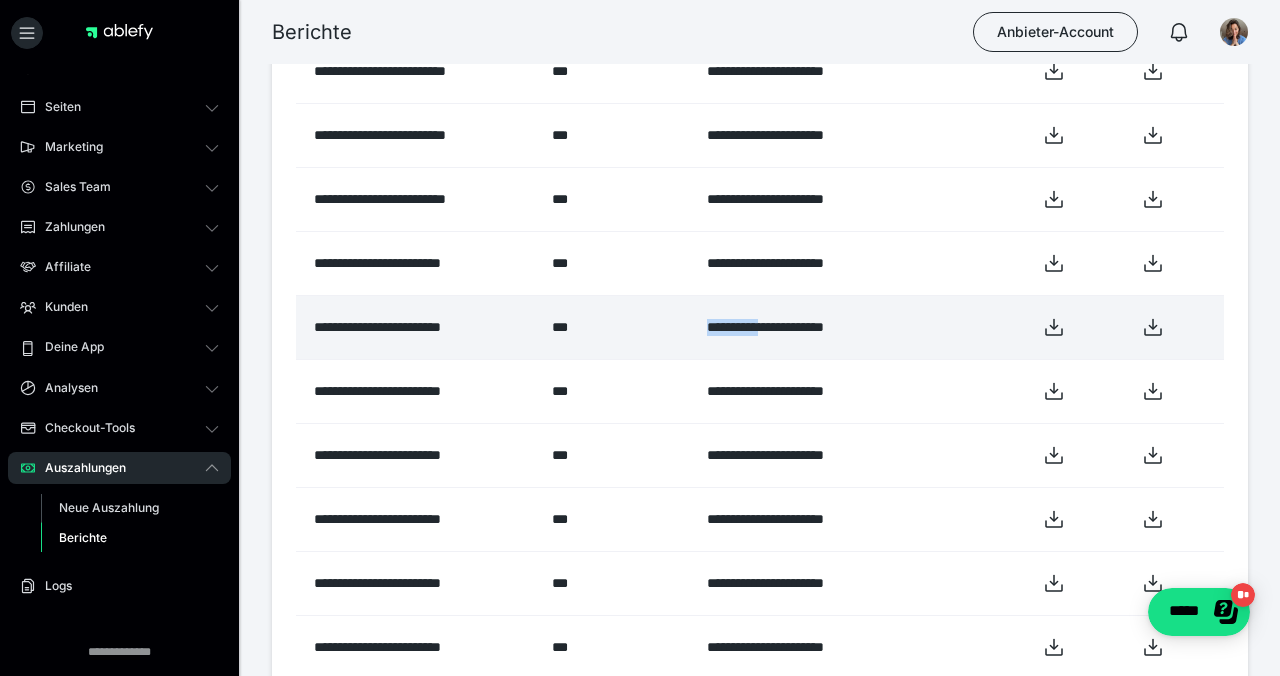 click on "**********" at bounding box center (859, 327) 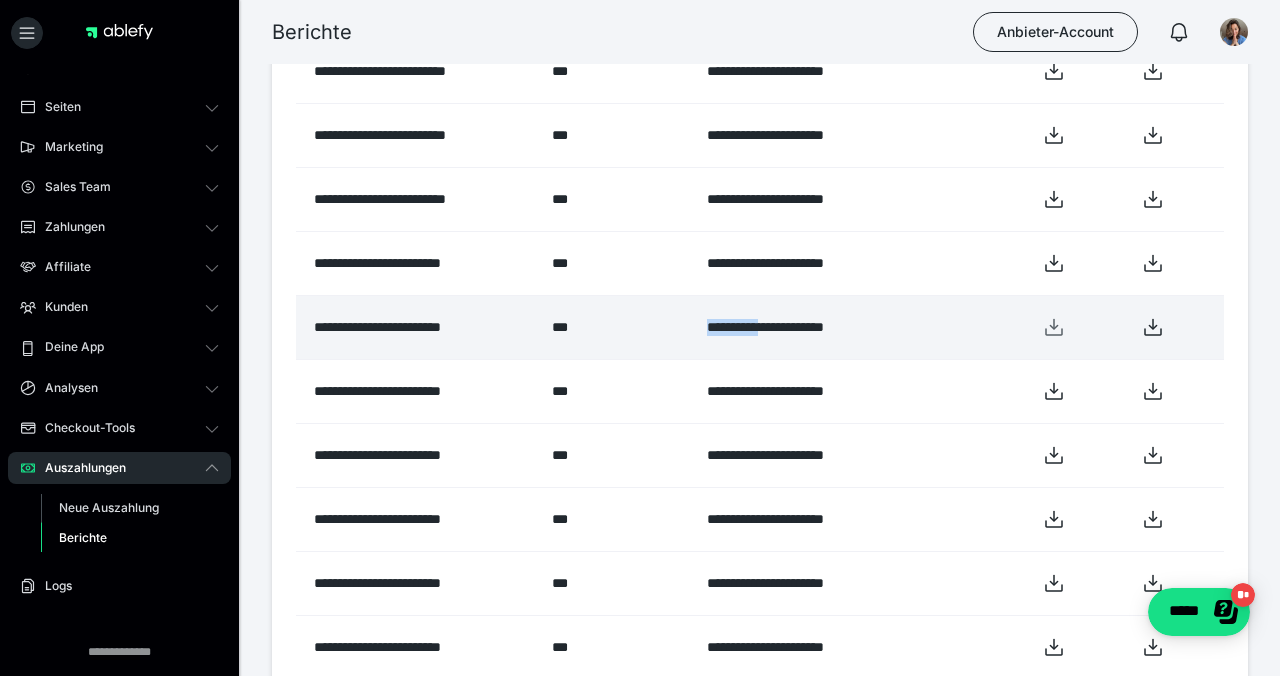 click 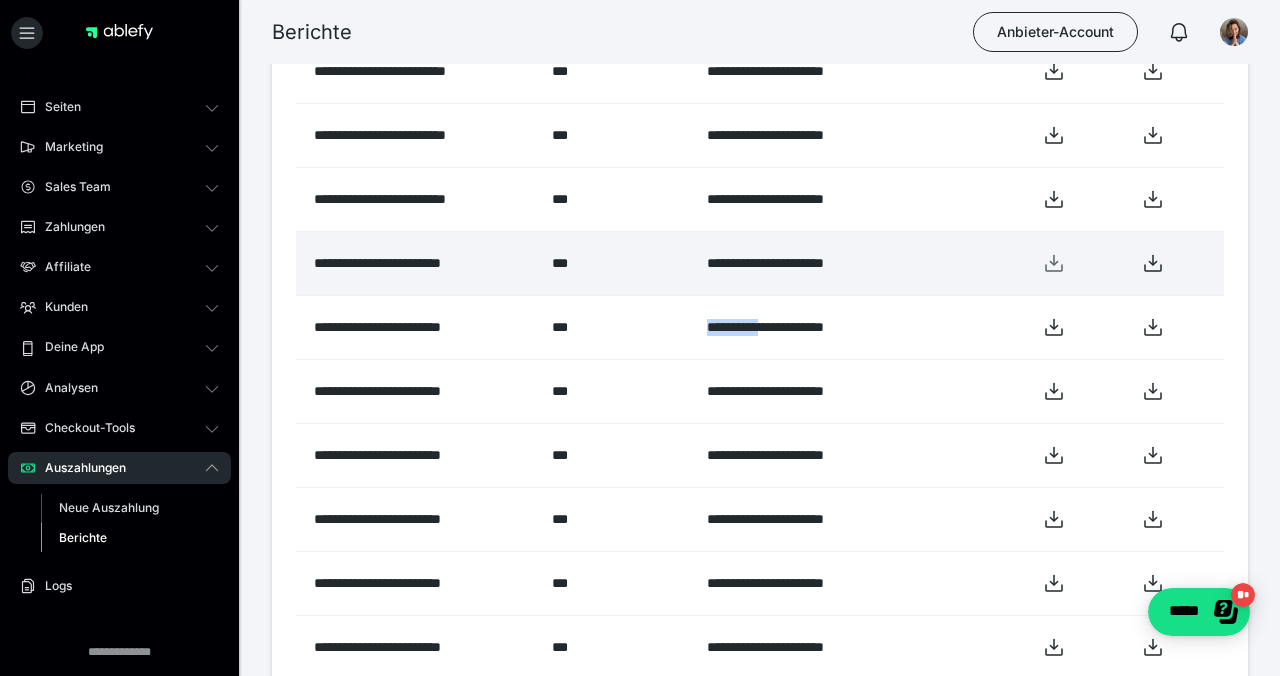click 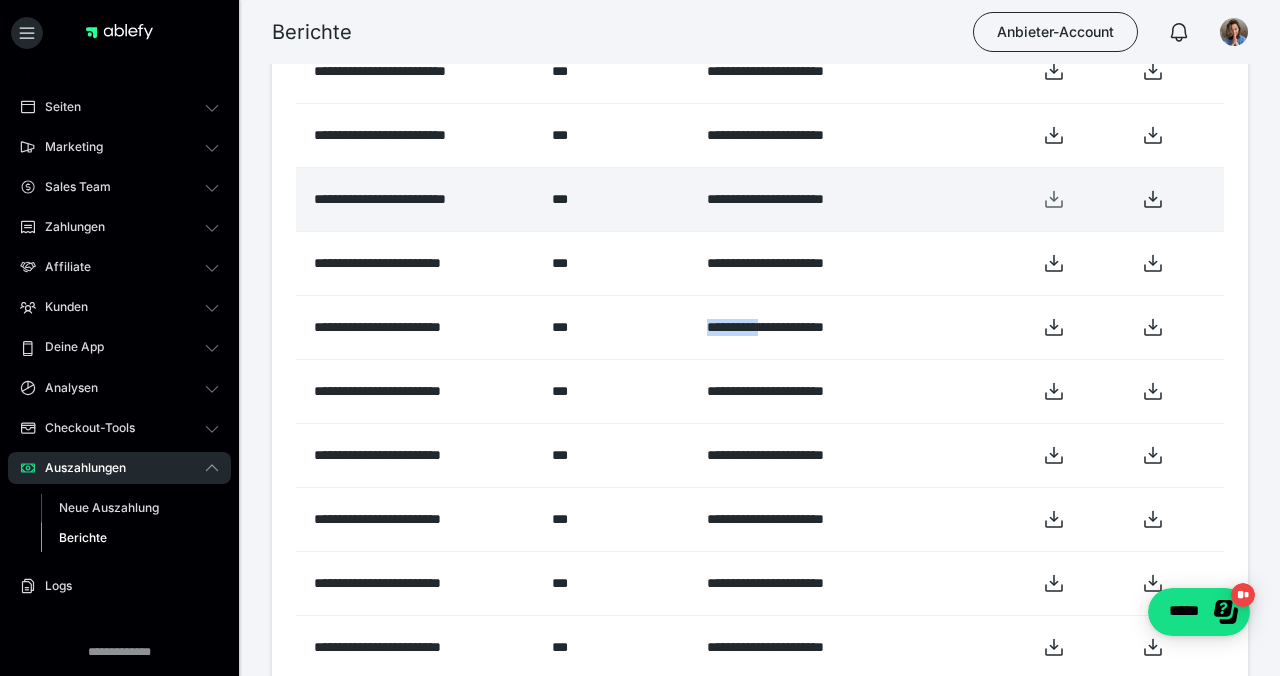 click 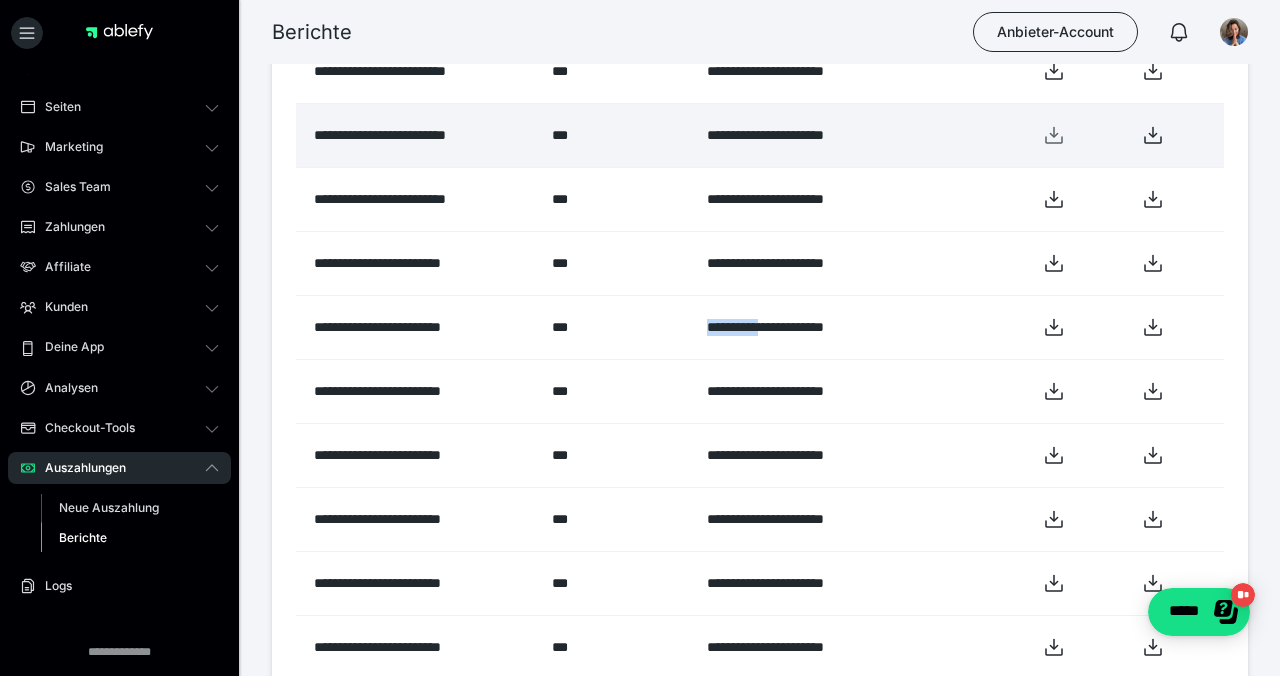 click 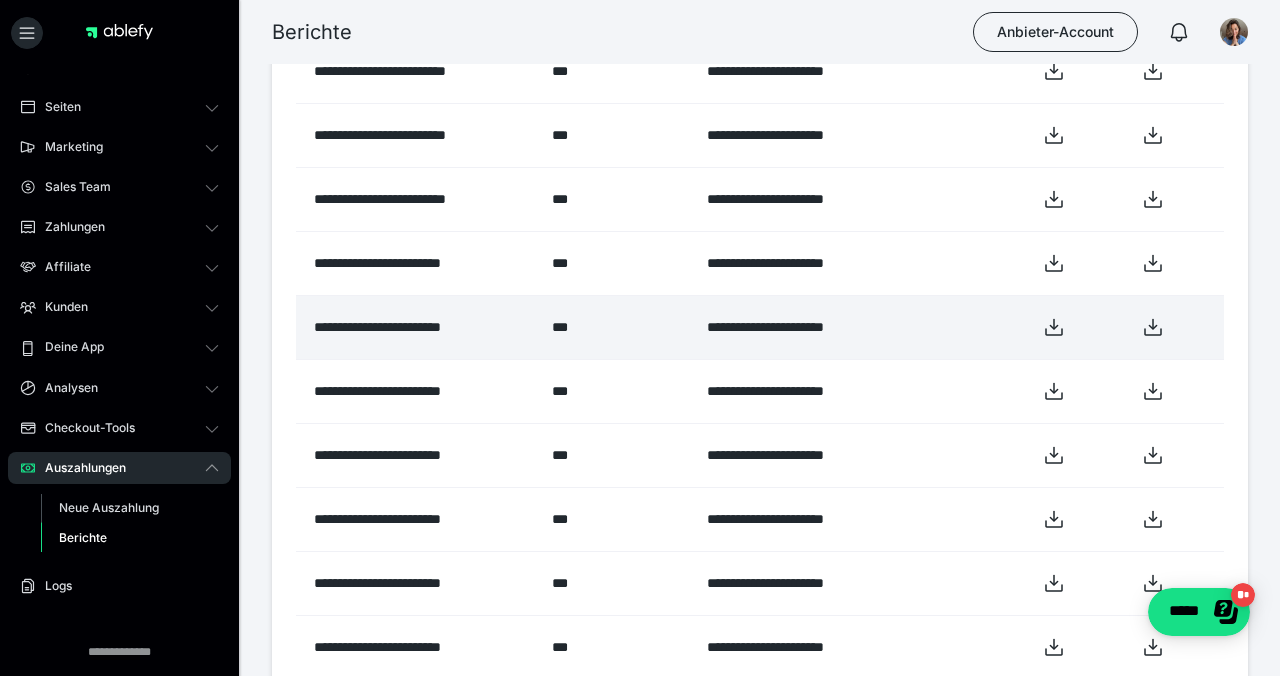 click on "**********" at bounding box center (859, 327) 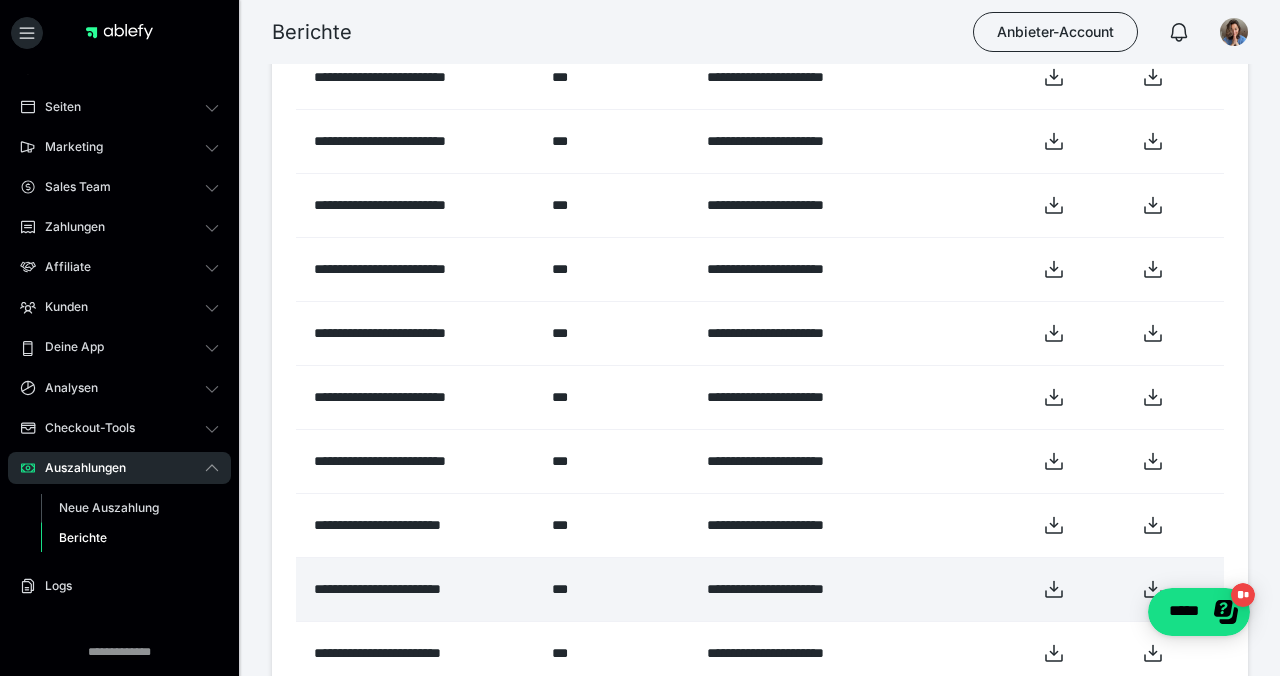 scroll, scrollTop: 1418, scrollLeft: 0, axis: vertical 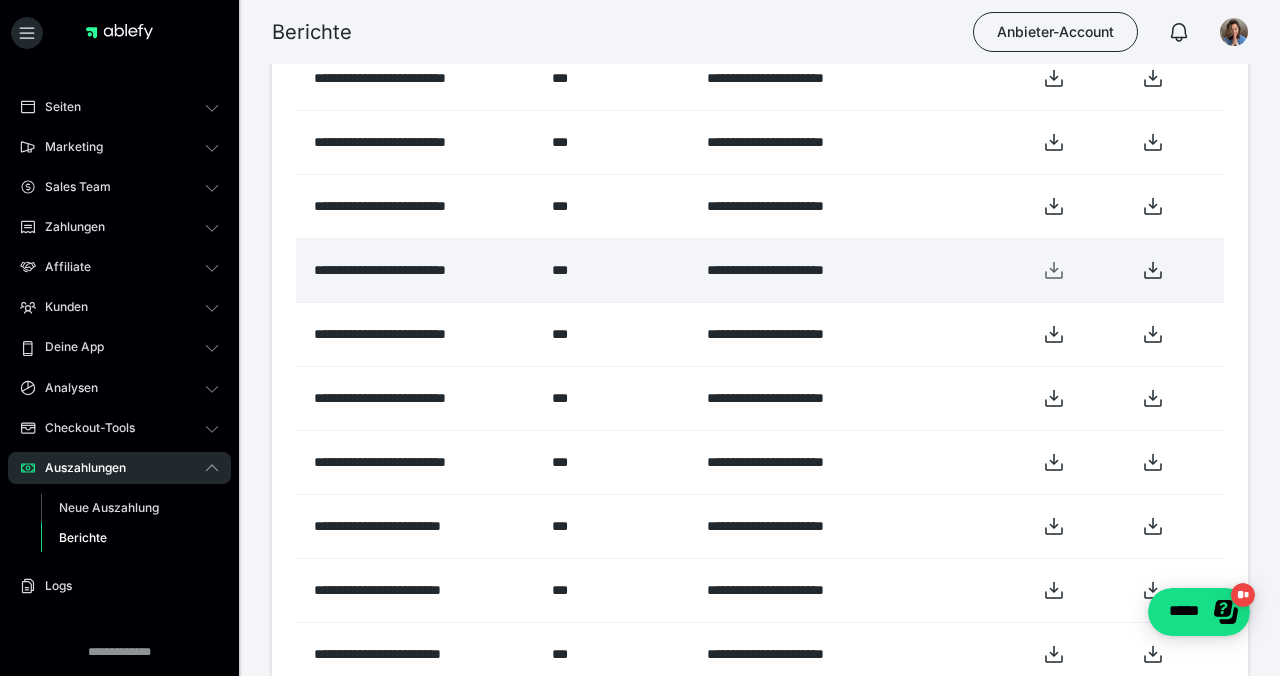 click 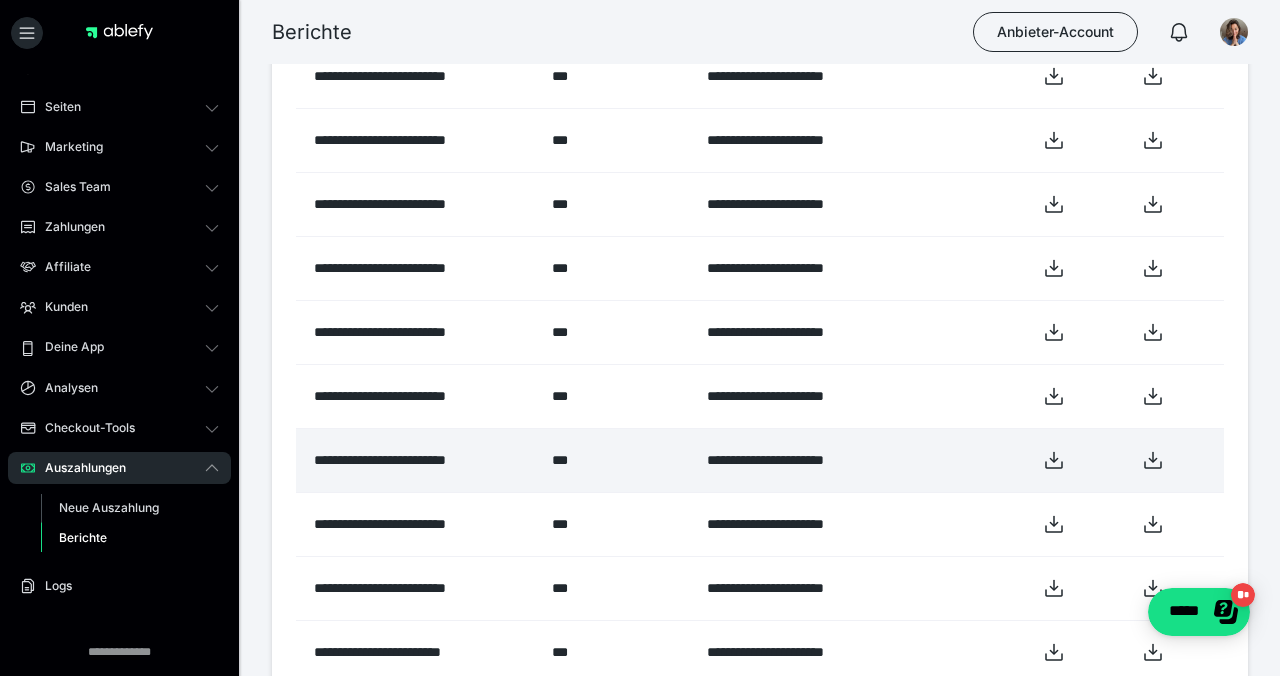 scroll, scrollTop: 1271, scrollLeft: 0, axis: vertical 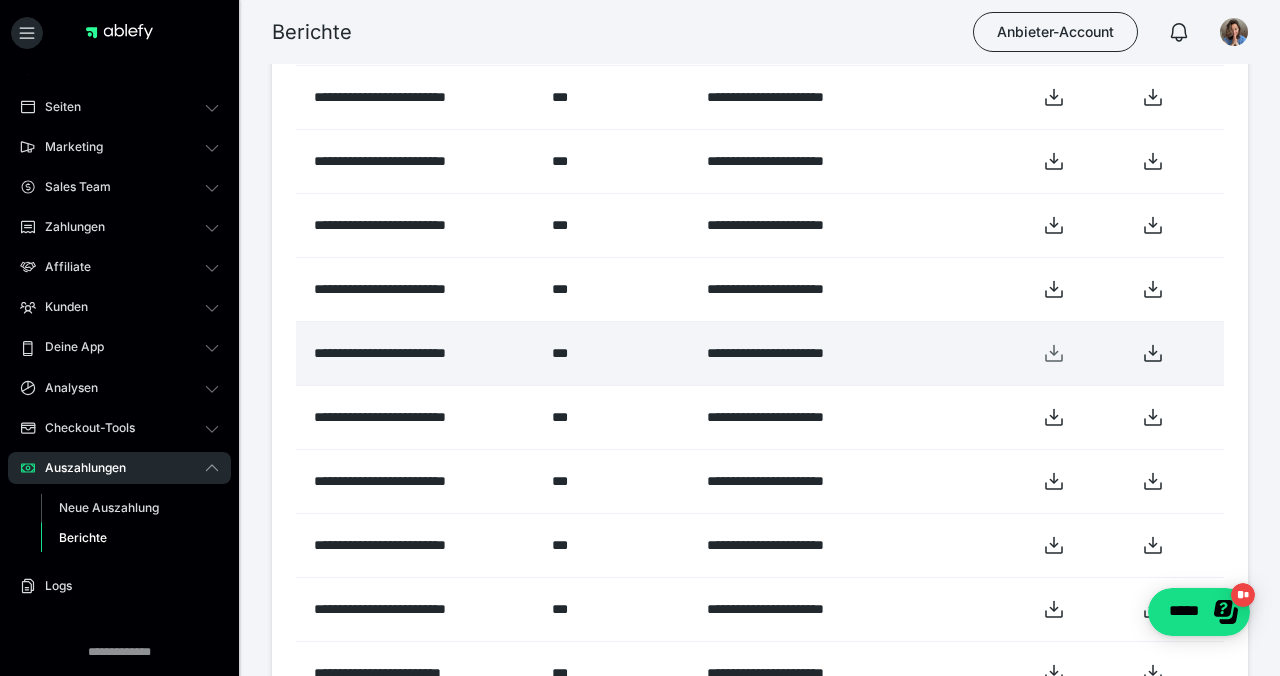 click 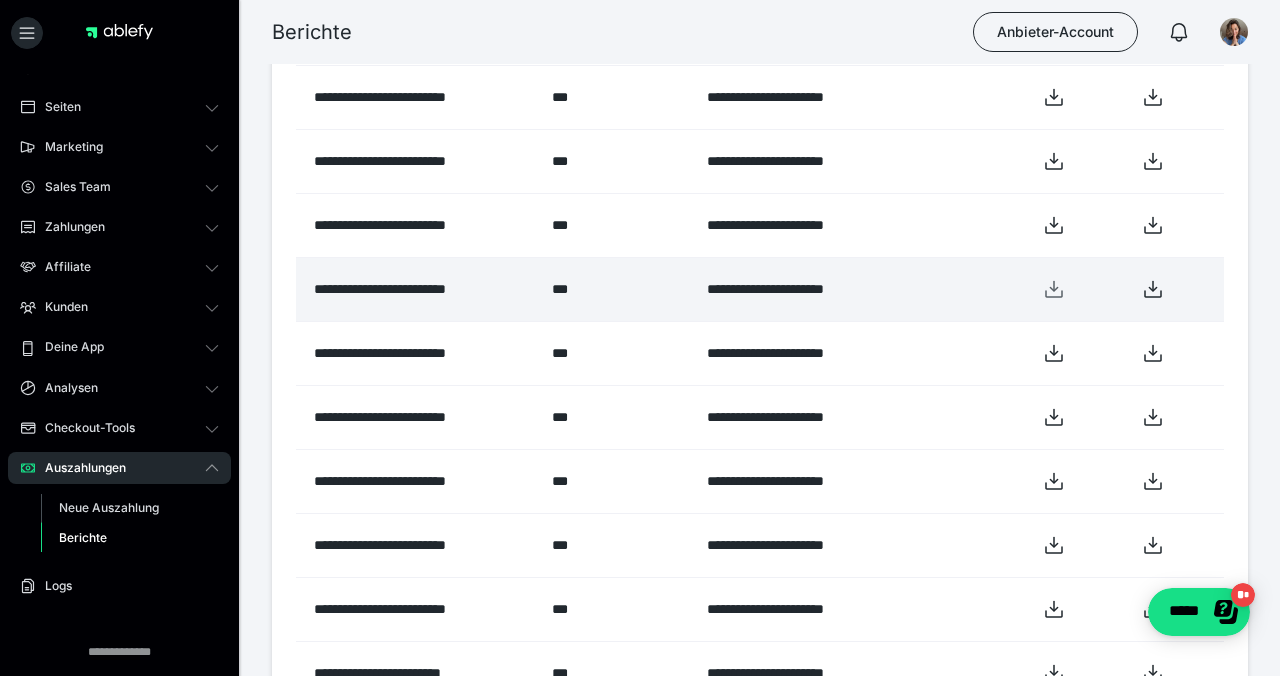 click 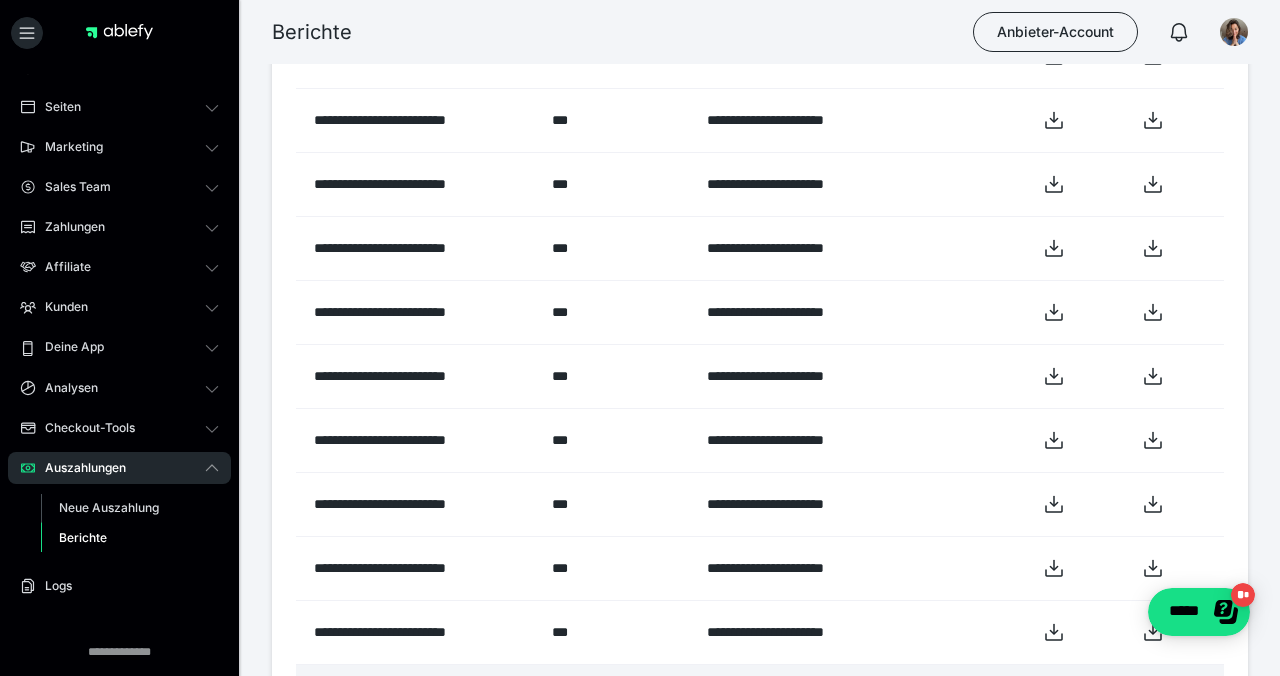 scroll, scrollTop: 1118, scrollLeft: 0, axis: vertical 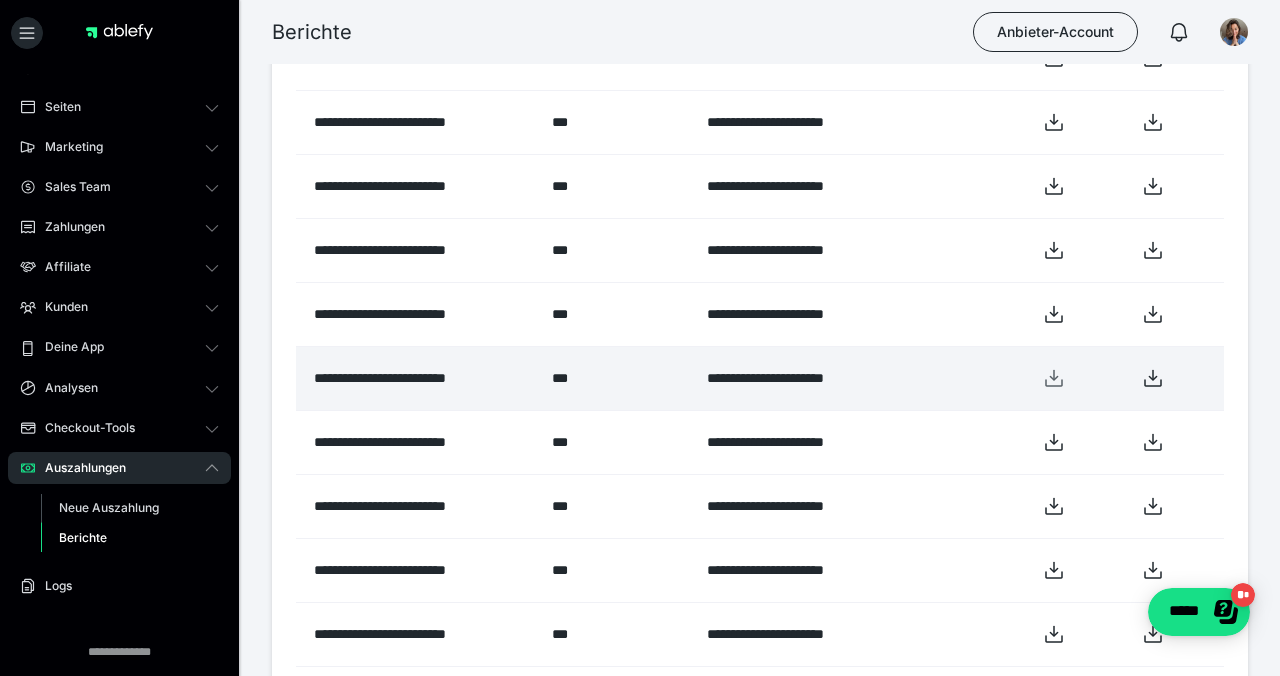 click 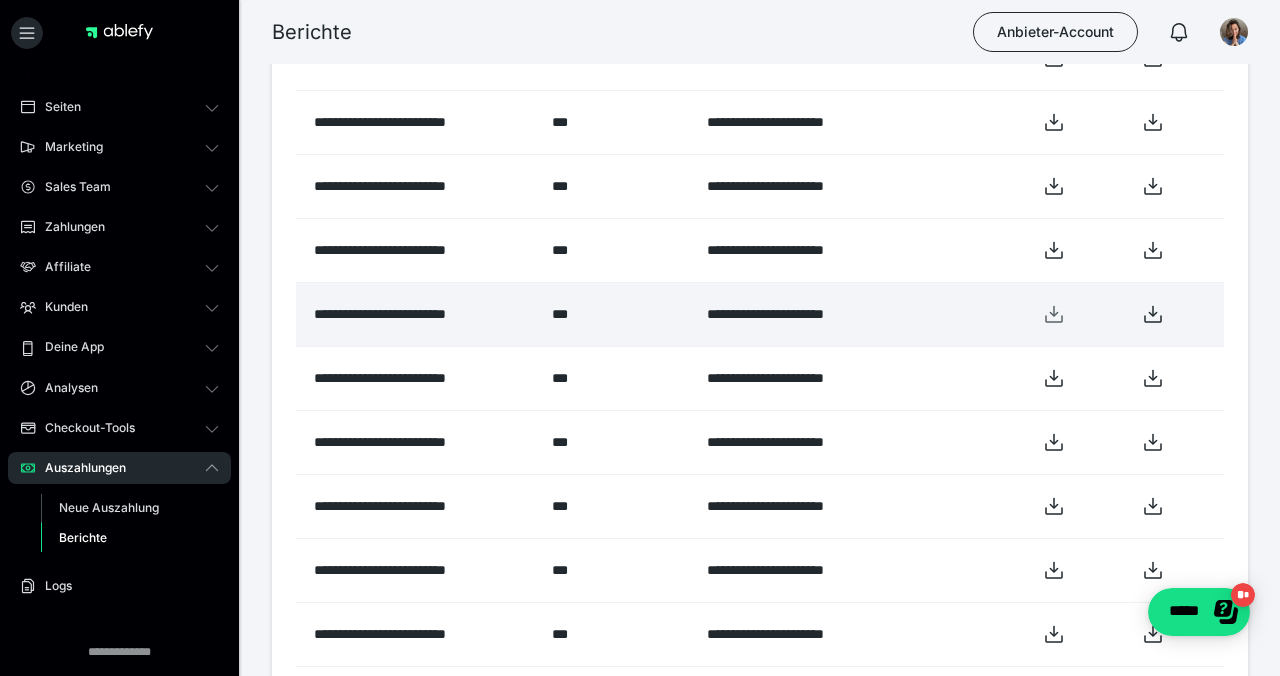 click 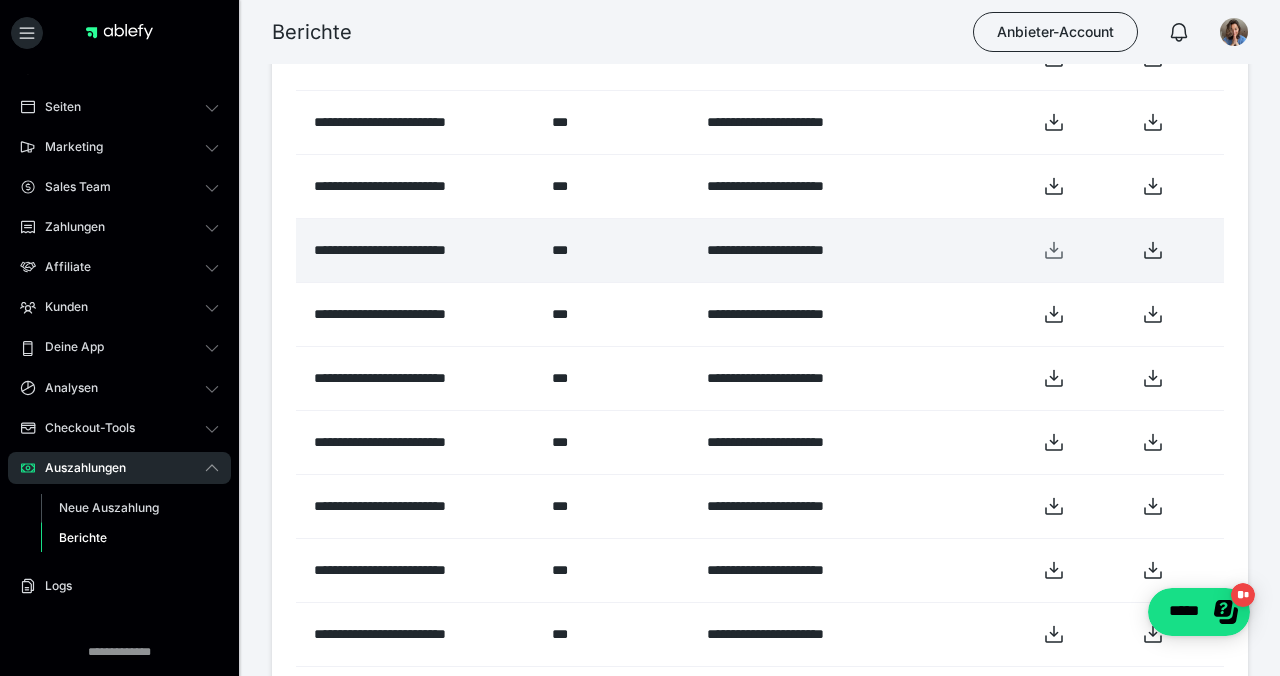 click 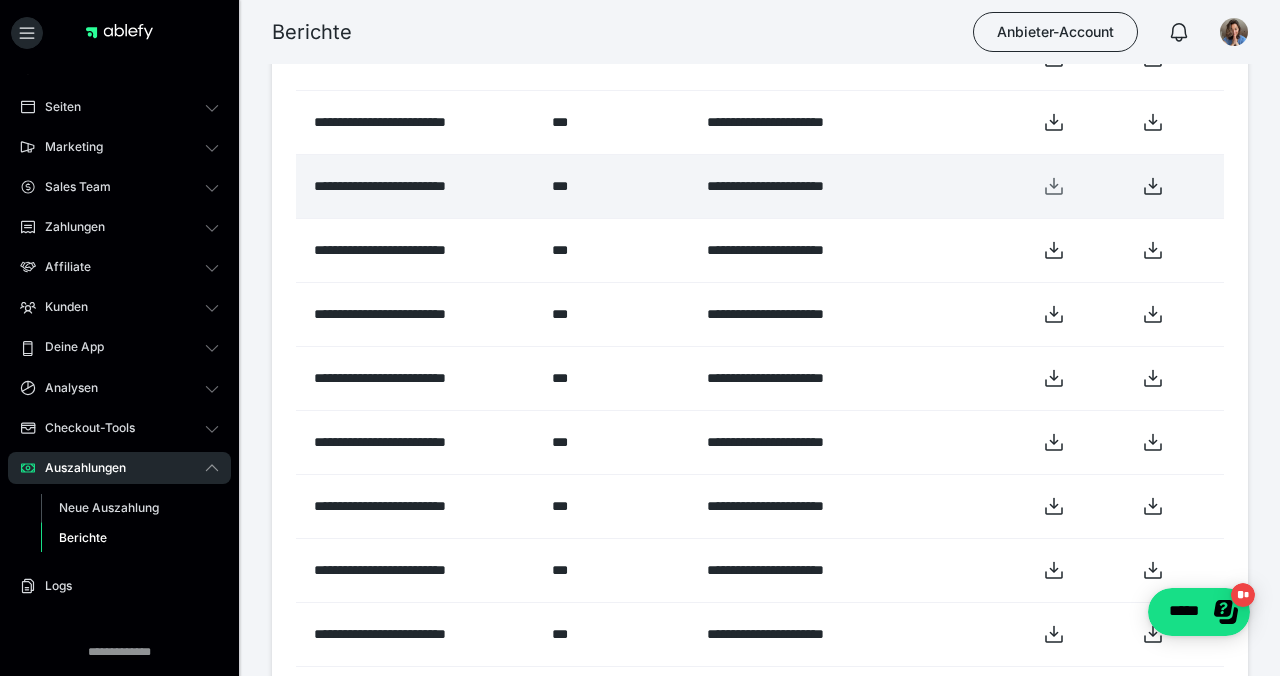 click 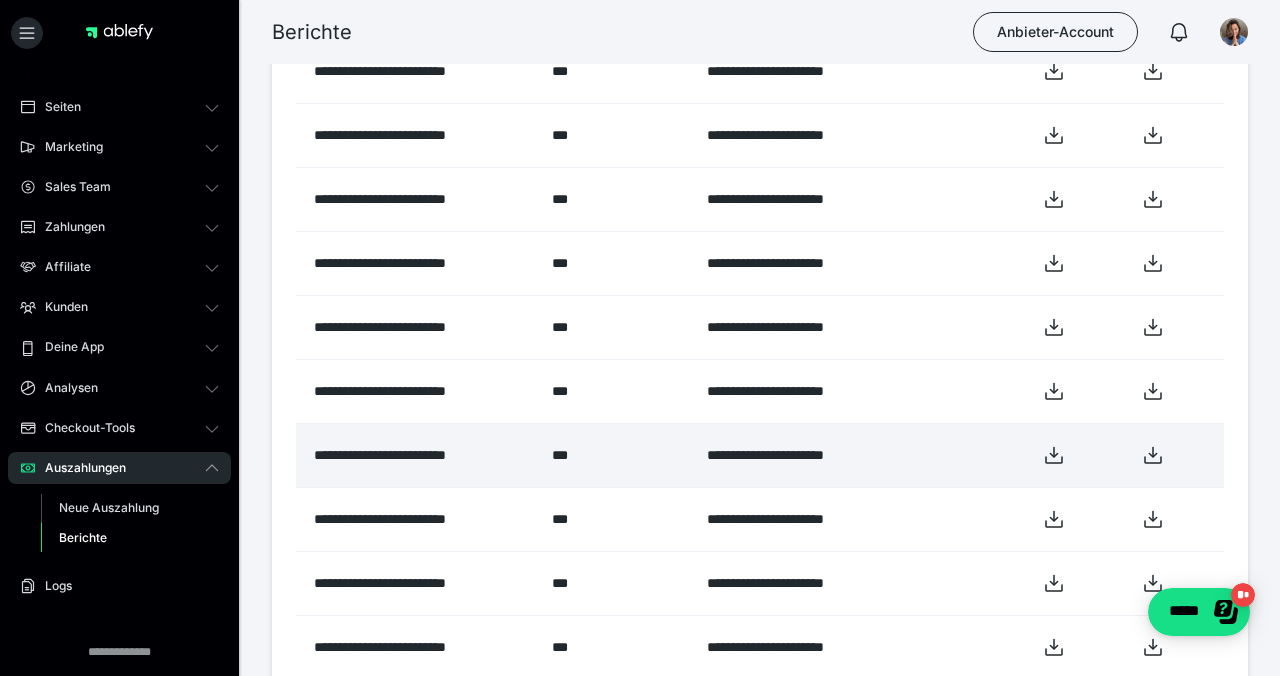 scroll, scrollTop: 842, scrollLeft: 0, axis: vertical 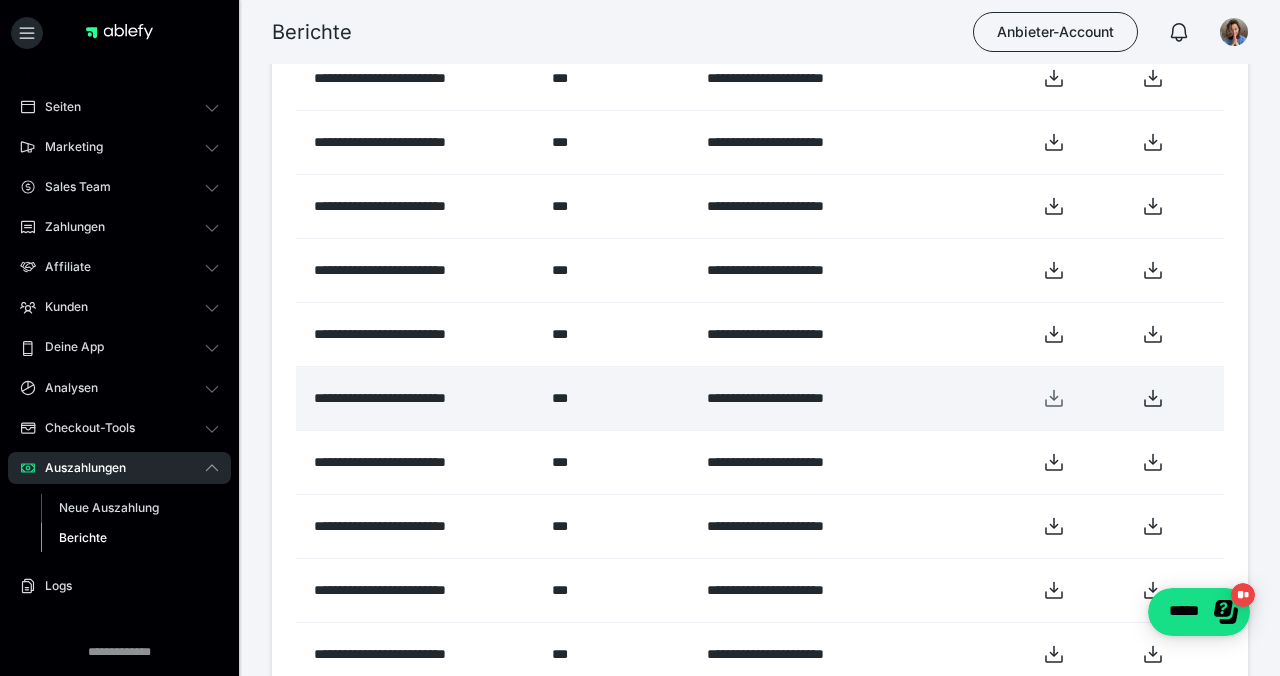 click 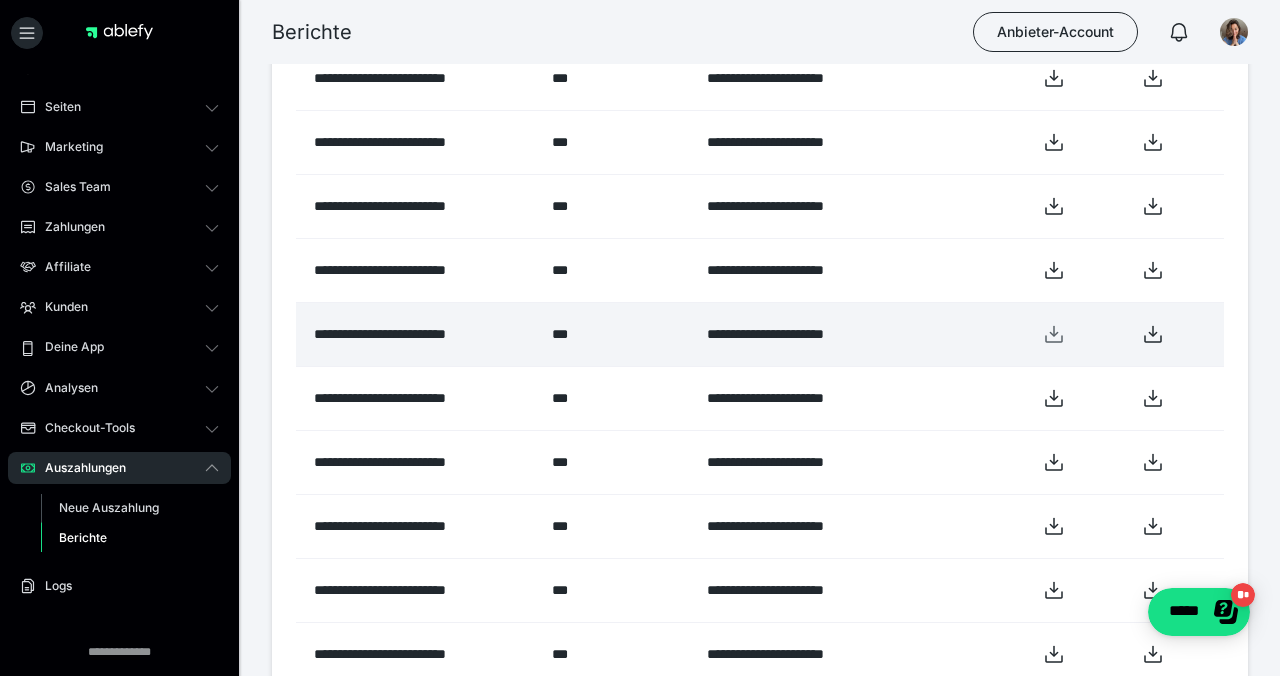 click 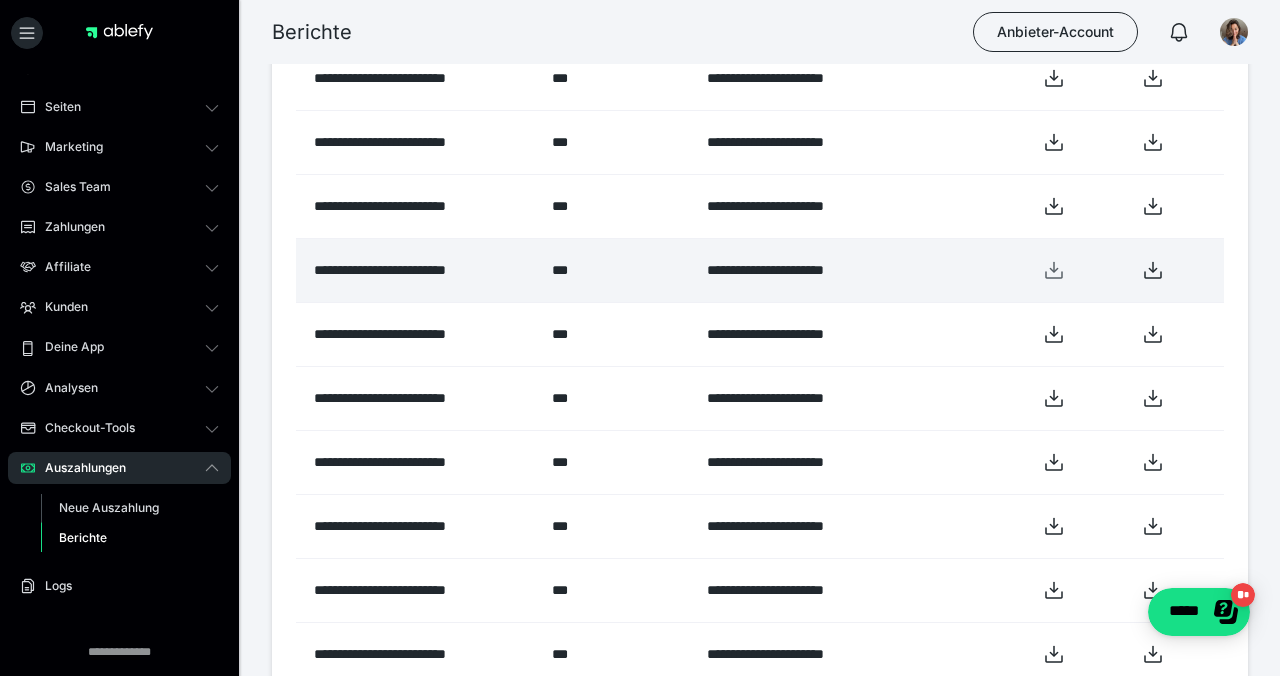 click 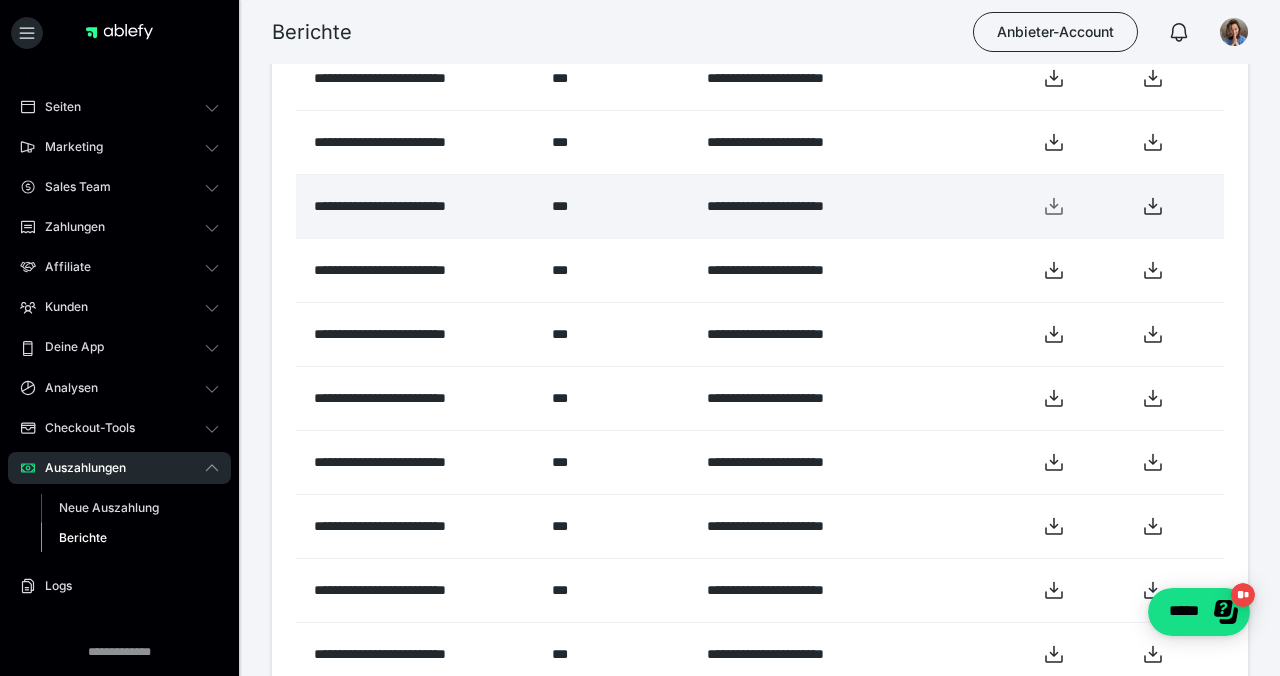 click 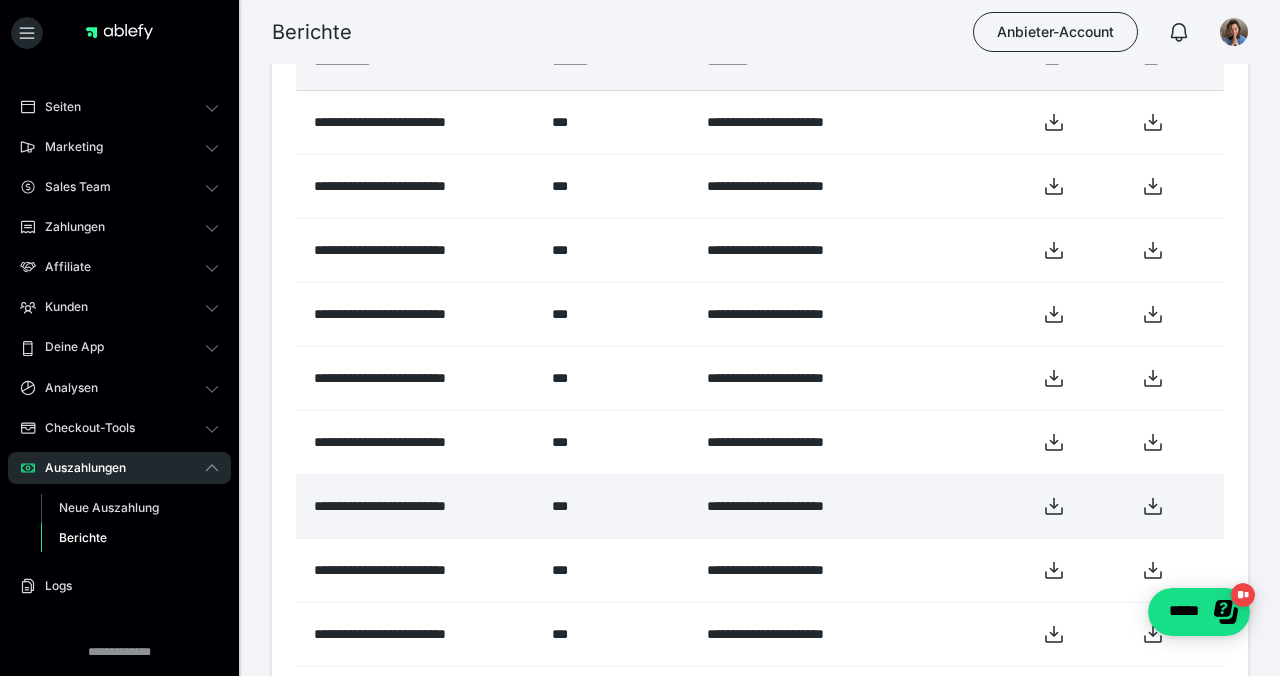 scroll, scrollTop: 485, scrollLeft: 0, axis: vertical 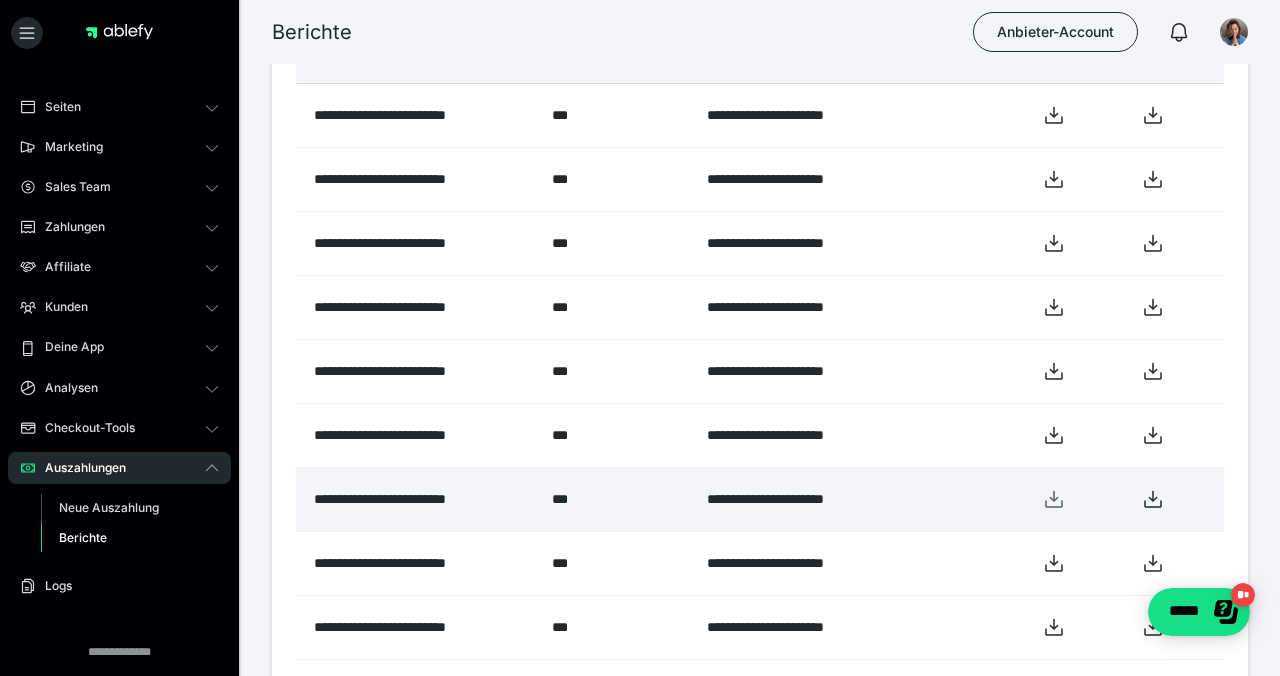 click 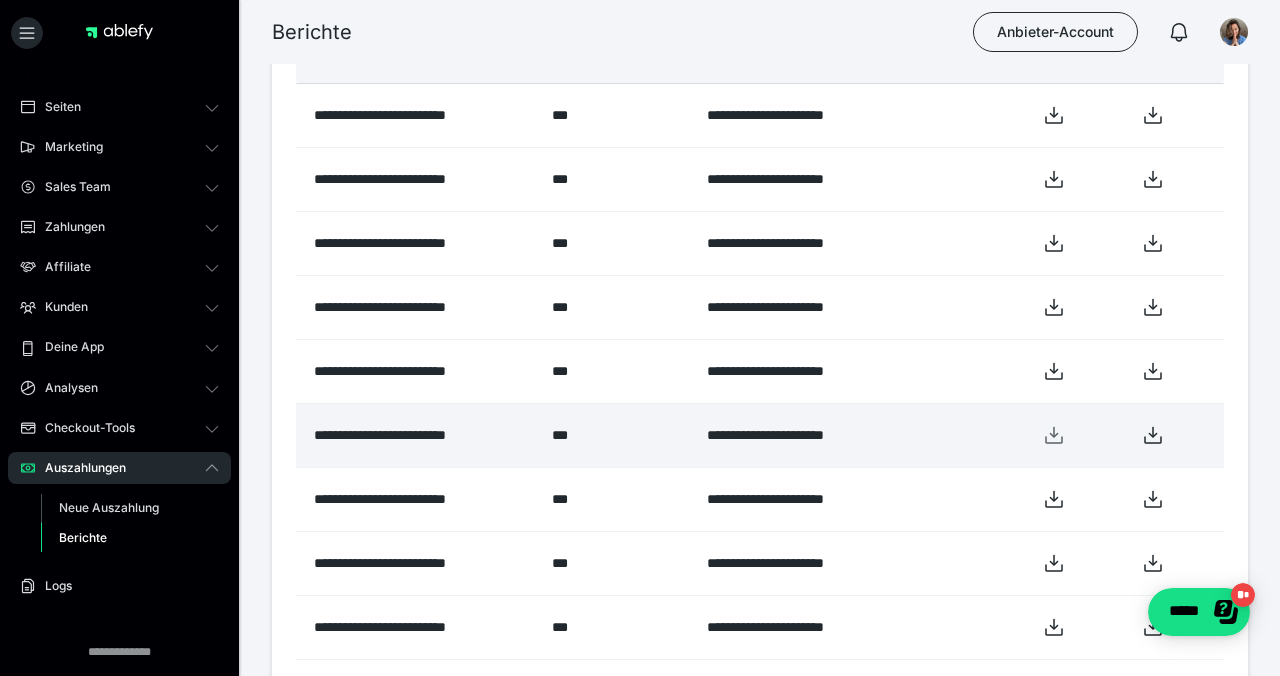 click 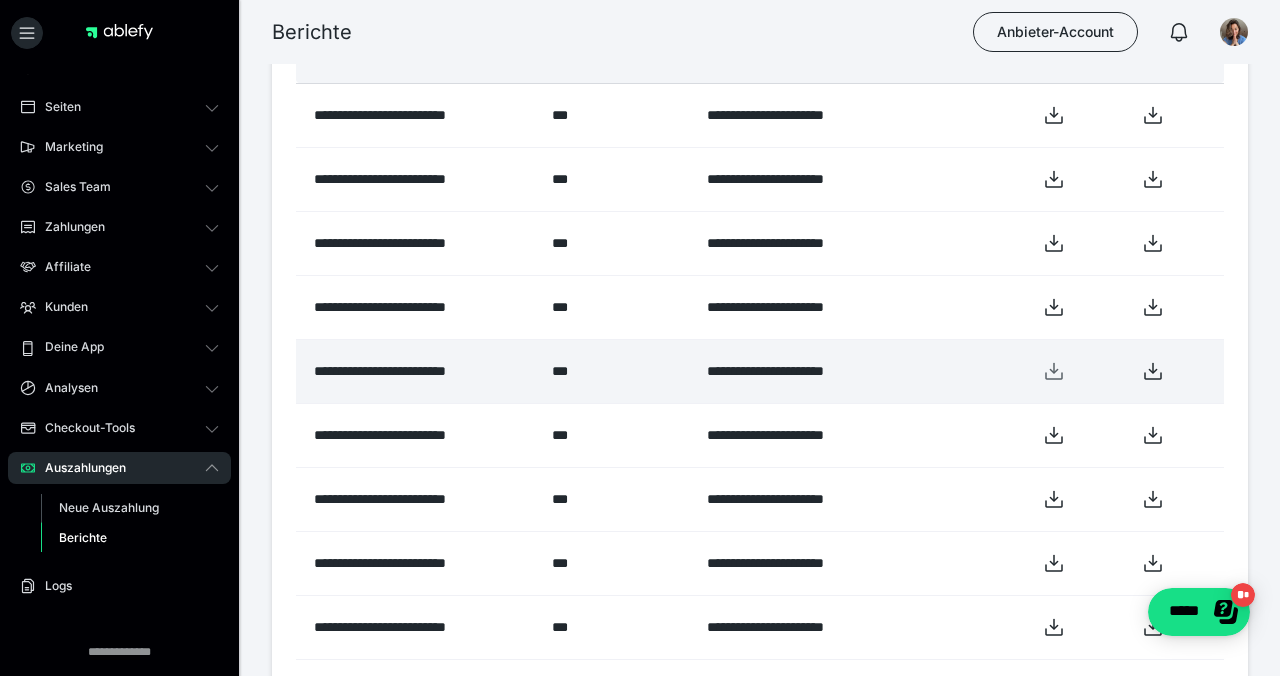 click 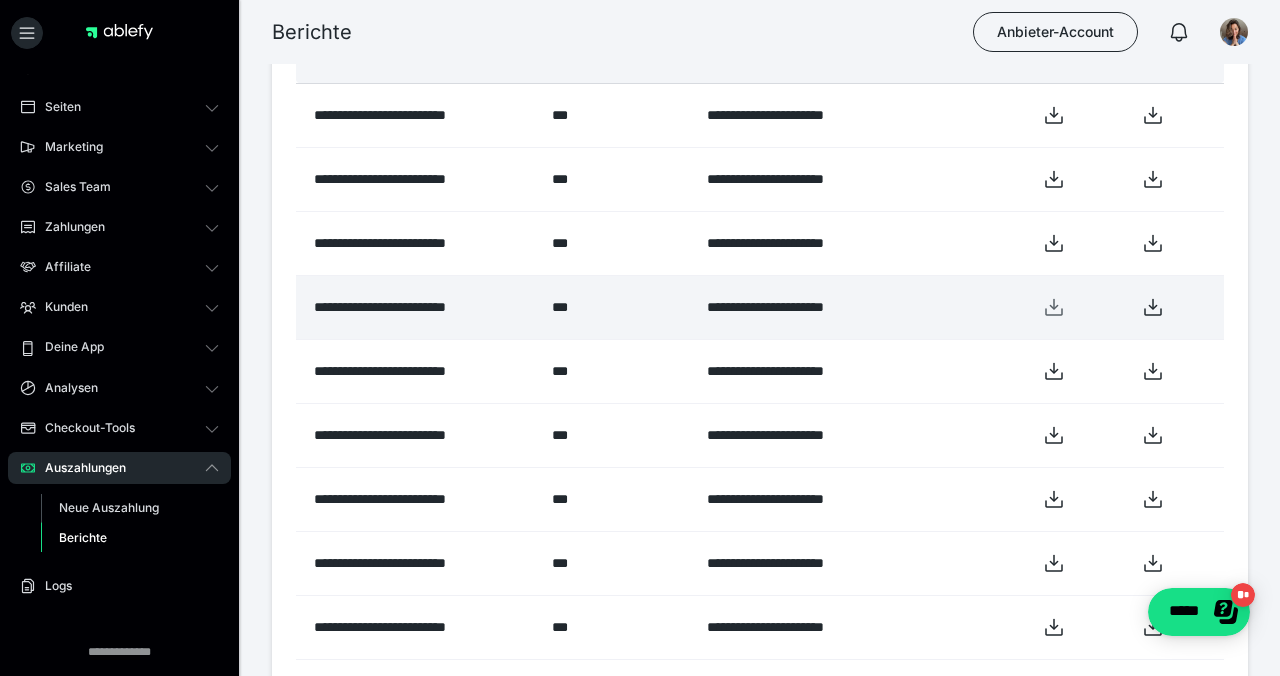 click 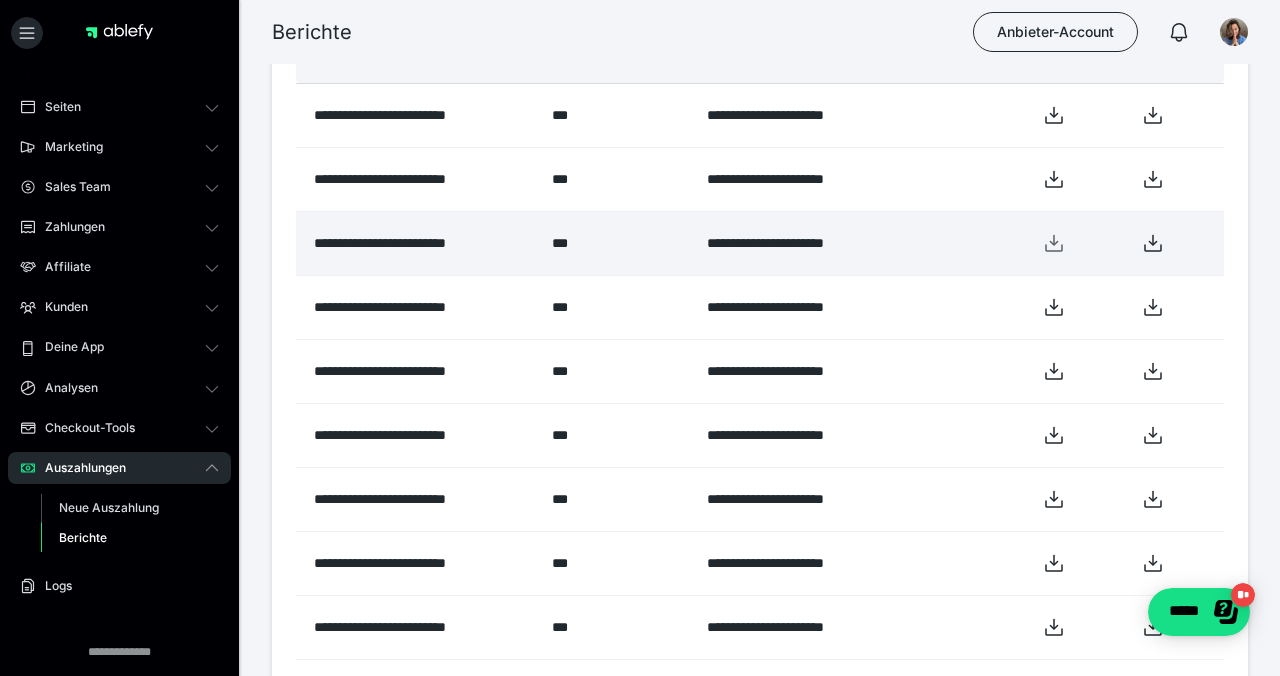 click 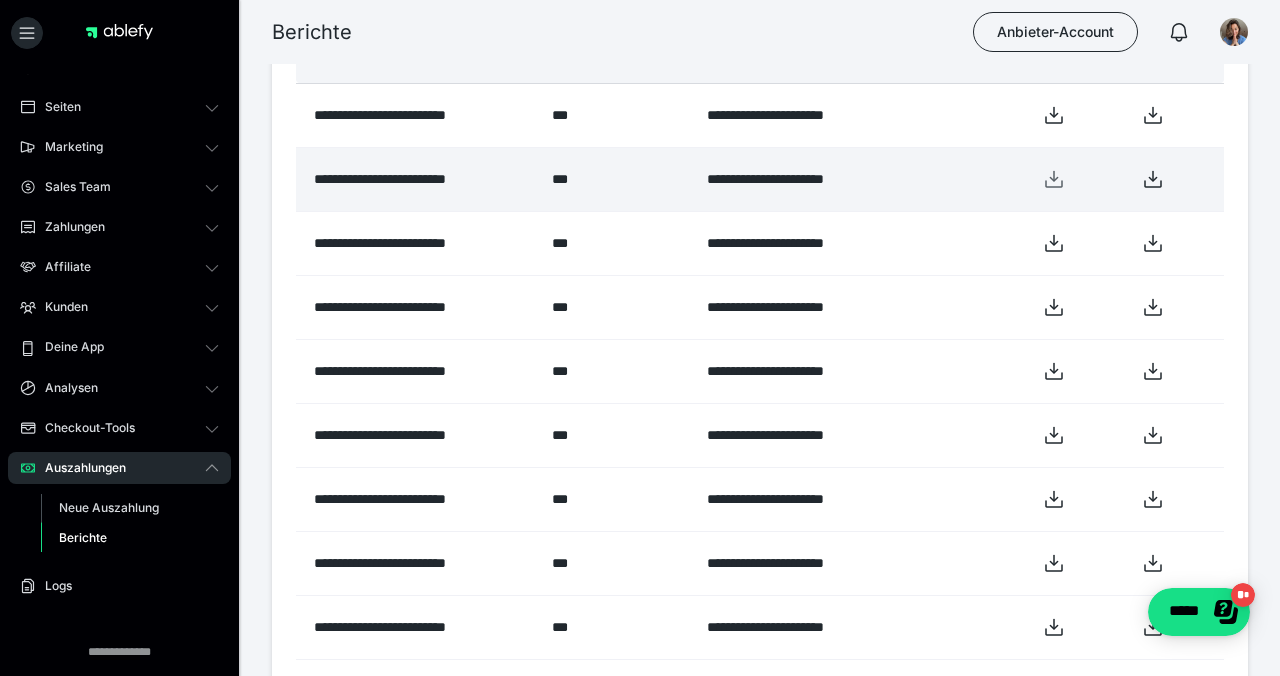click 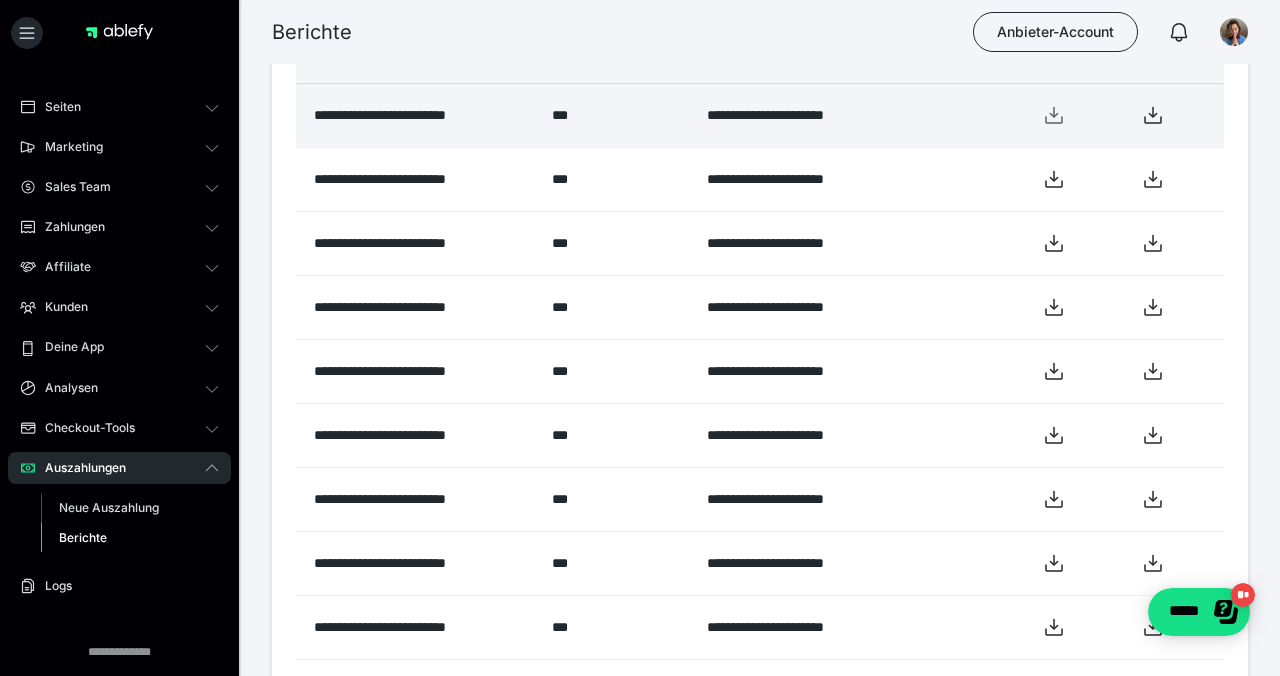 click 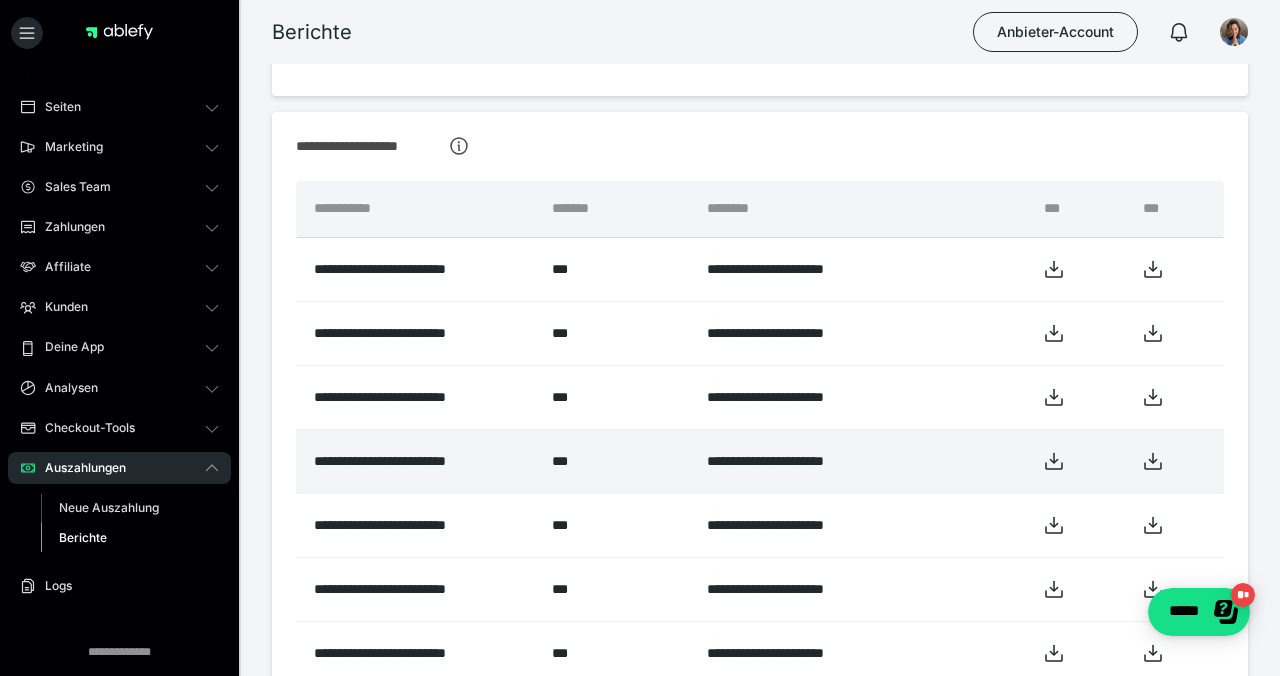 scroll, scrollTop: 343, scrollLeft: 0, axis: vertical 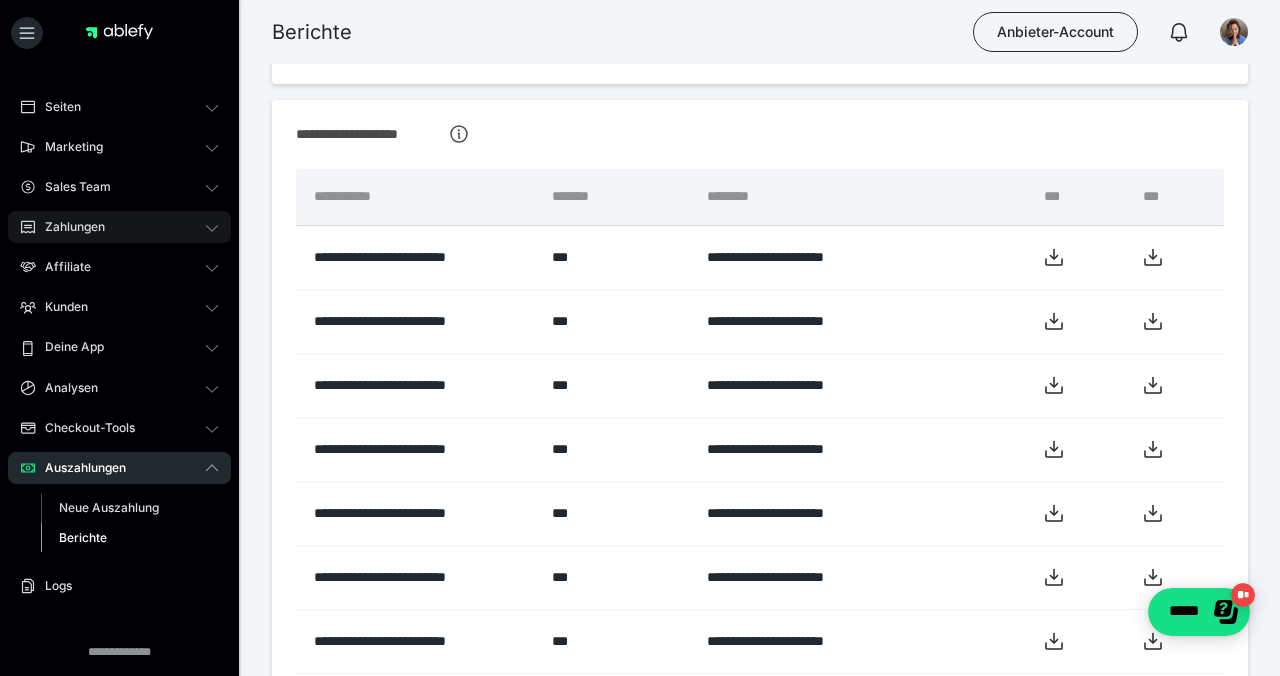 click on "Zahlungen" at bounding box center (68, 227) 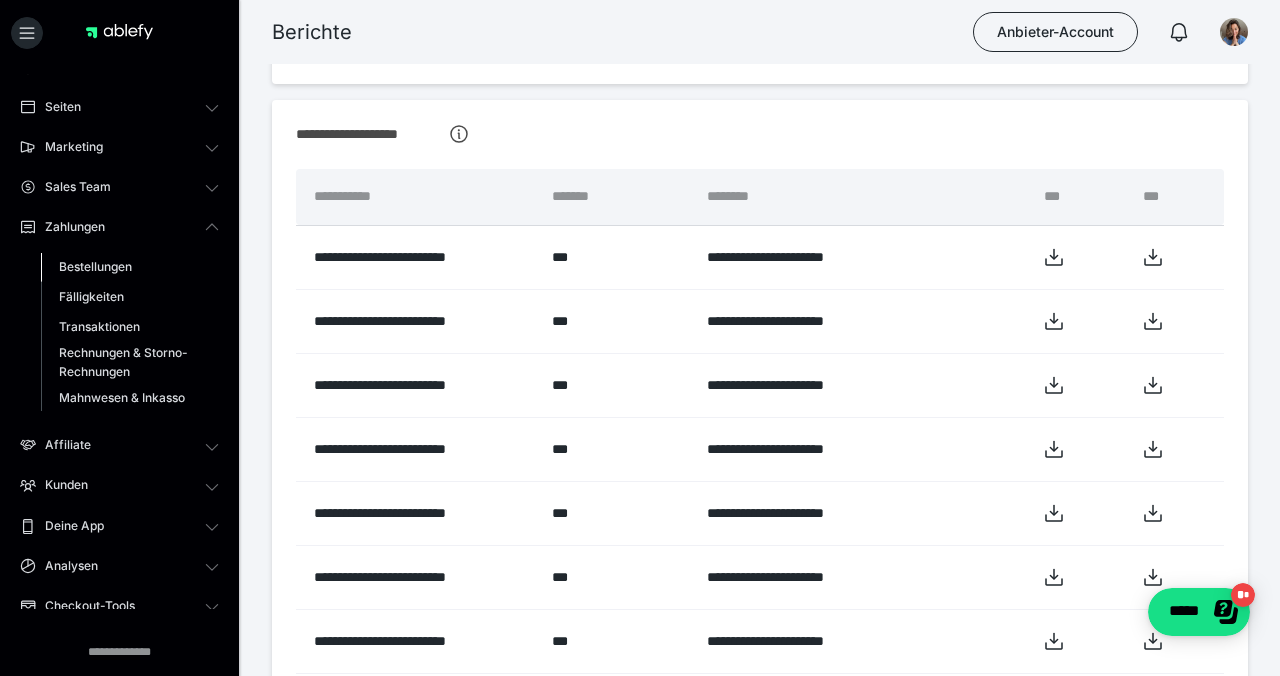 click on "Bestellungen" at bounding box center (95, 266) 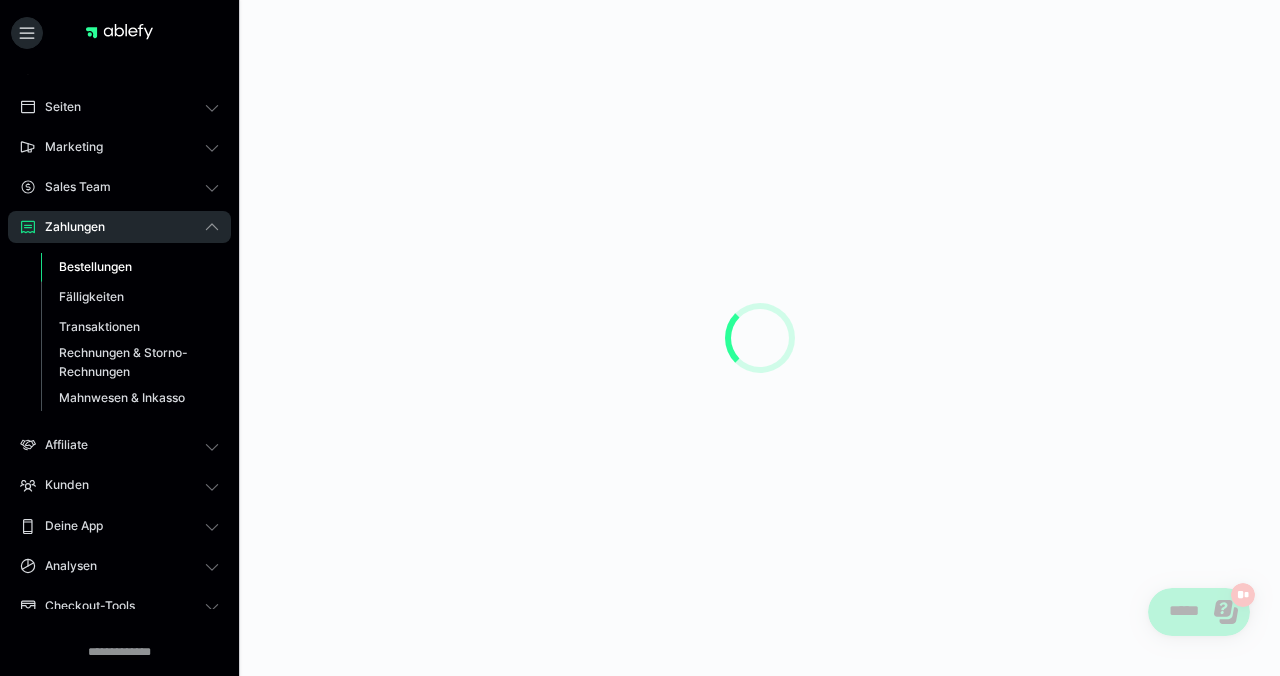 scroll, scrollTop: 0, scrollLeft: 0, axis: both 